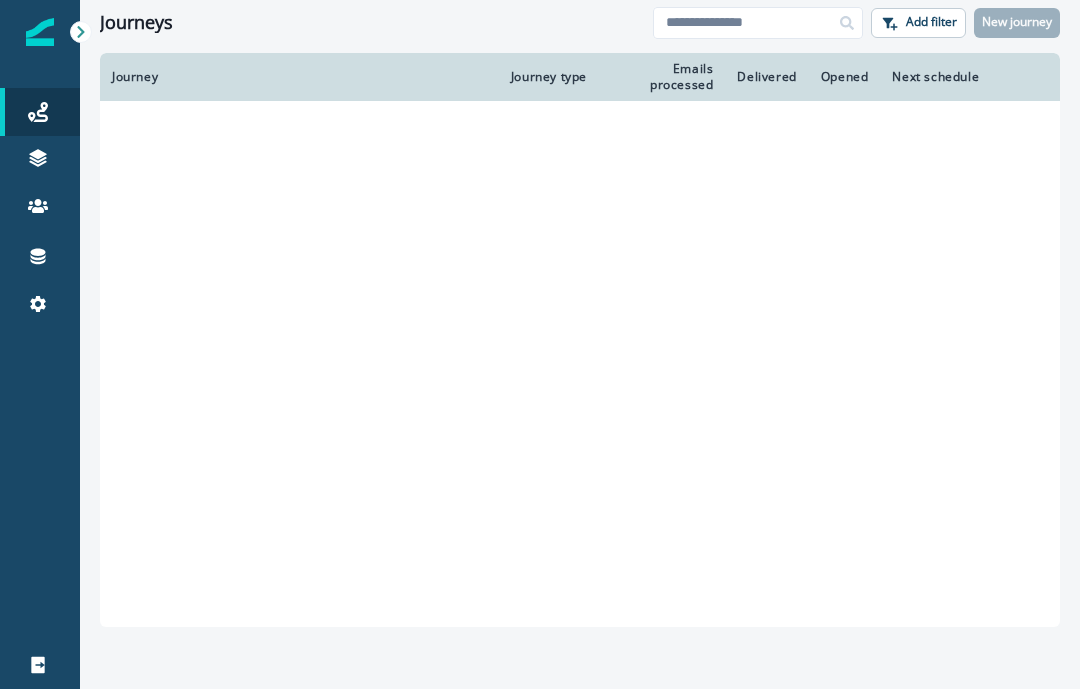 scroll, scrollTop: 0, scrollLeft: 0, axis: both 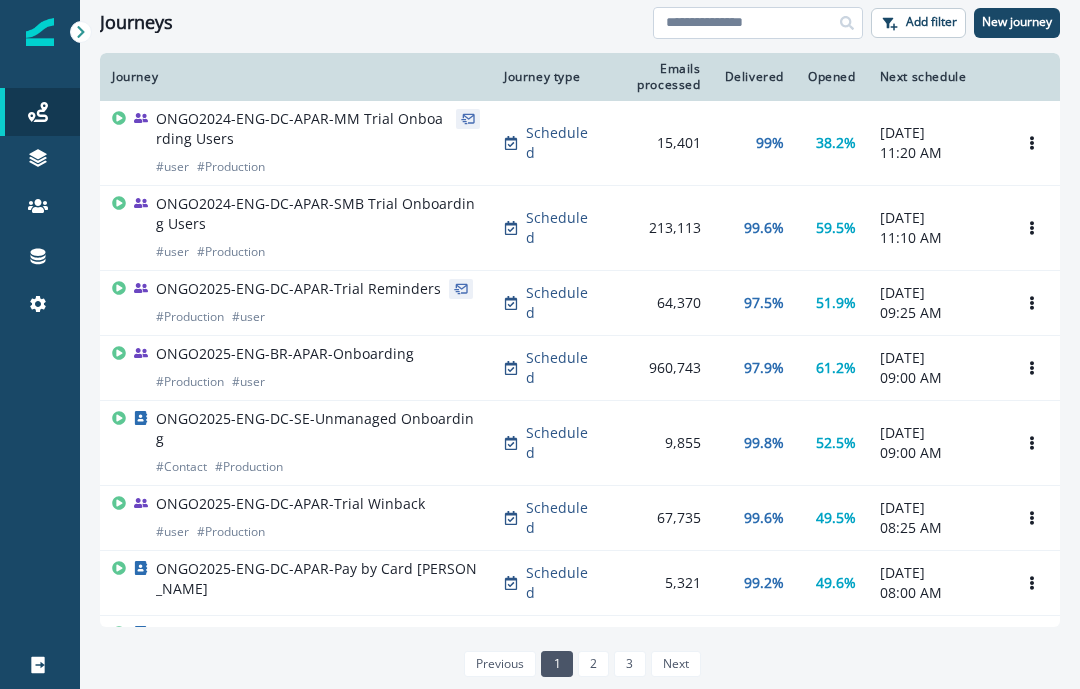 click at bounding box center [758, 23] 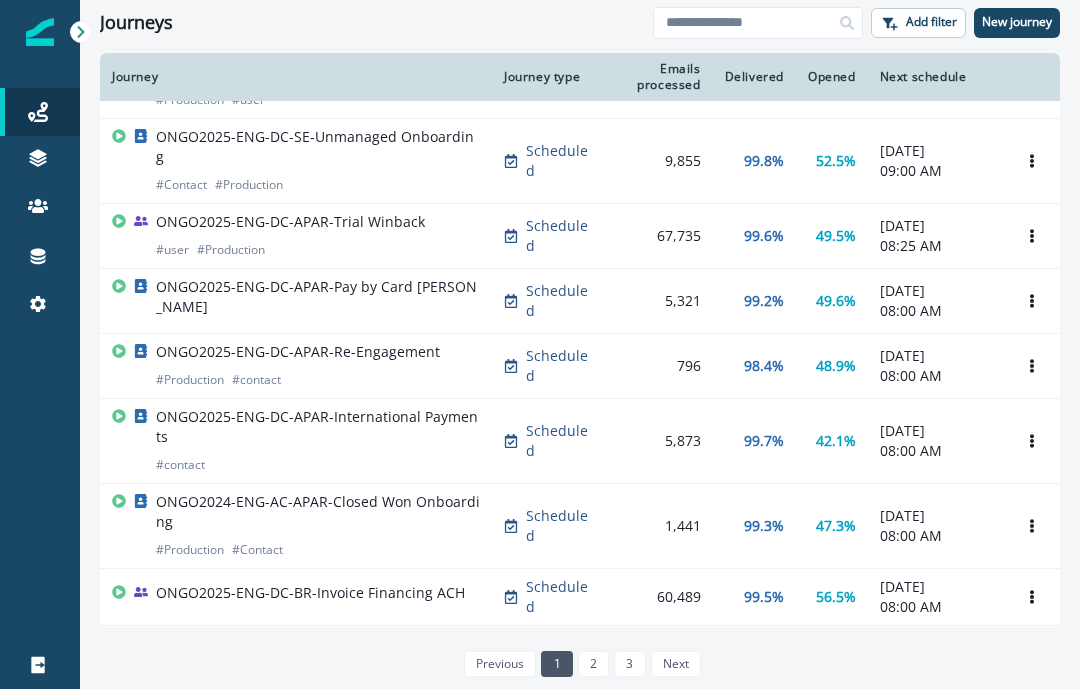 scroll, scrollTop: 283, scrollLeft: 0, axis: vertical 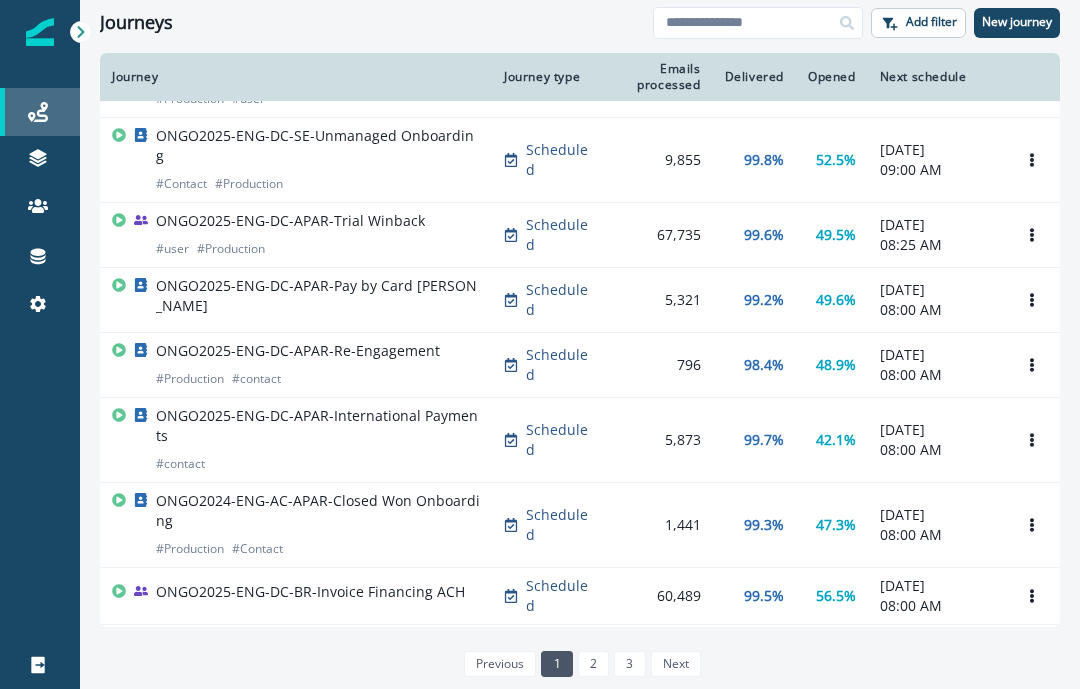 click on "Journeys" at bounding box center (40, 112) 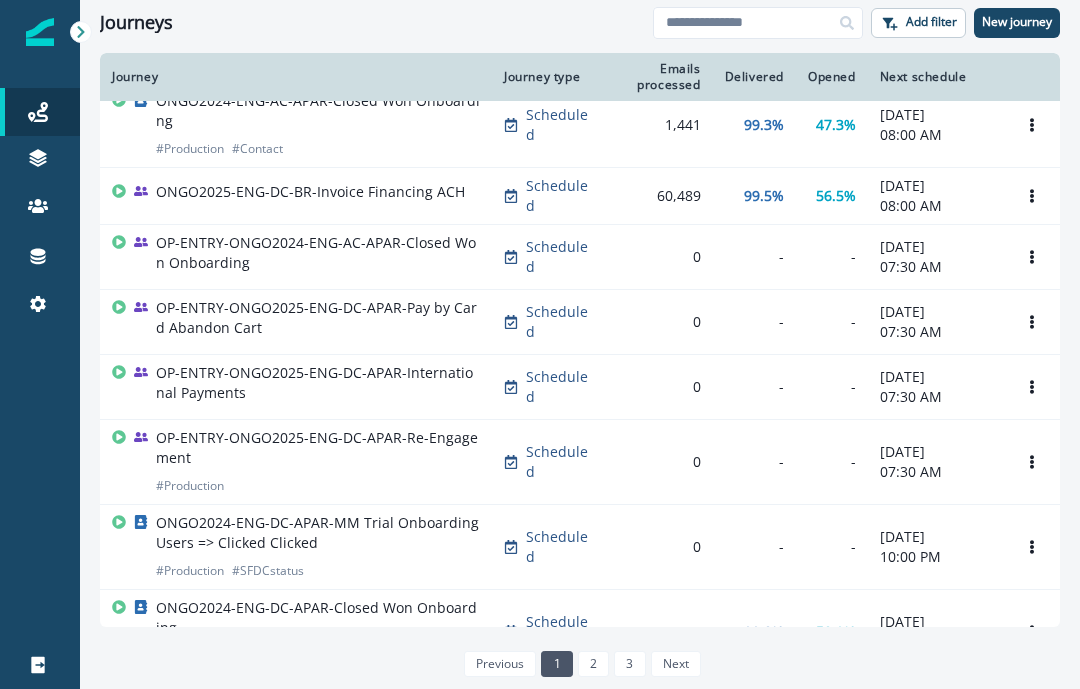 scroll, scrollTop: 0, scrollLeft: 0, axis: both 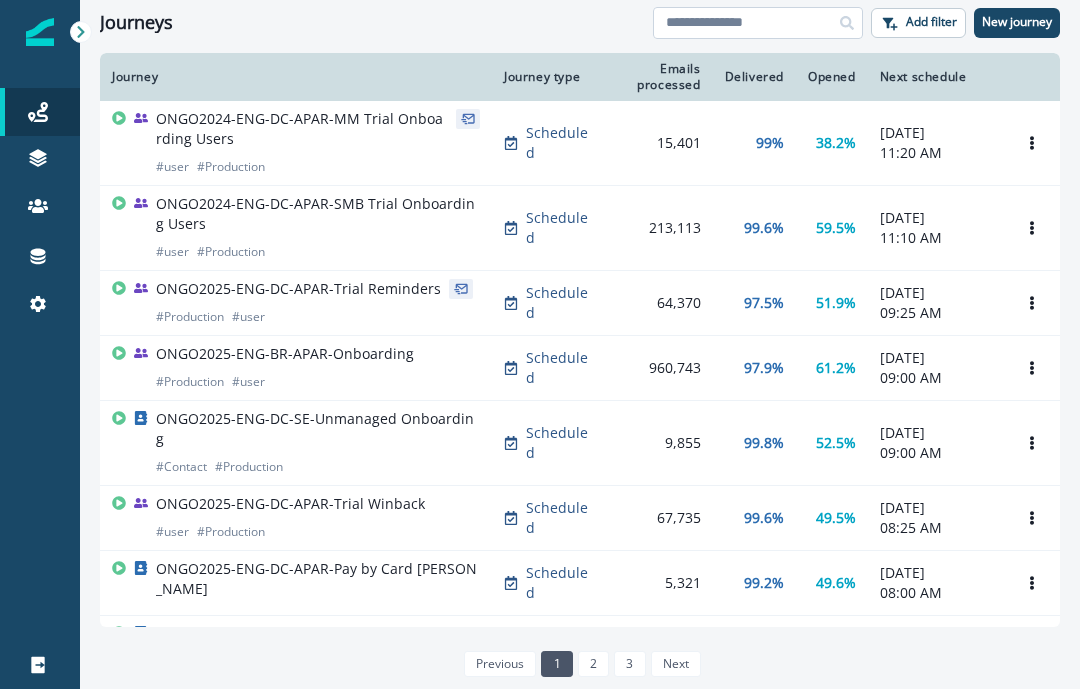 click at bounding box center [758, 23] 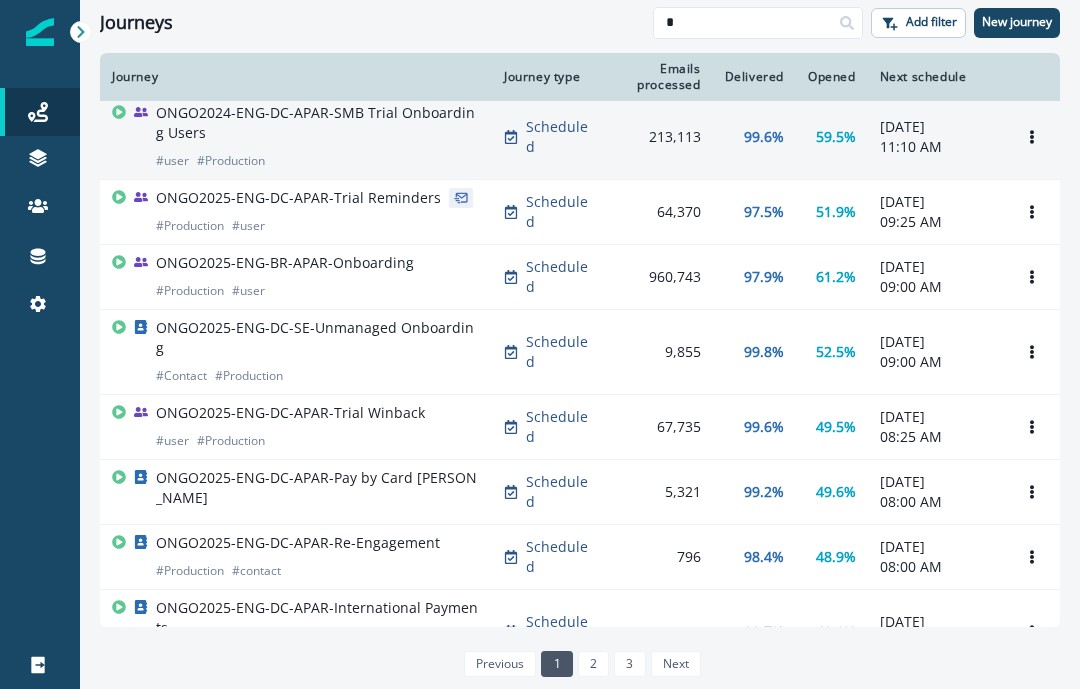 scroll, scrollTop: 0, scrollLeft: 0, axis: both 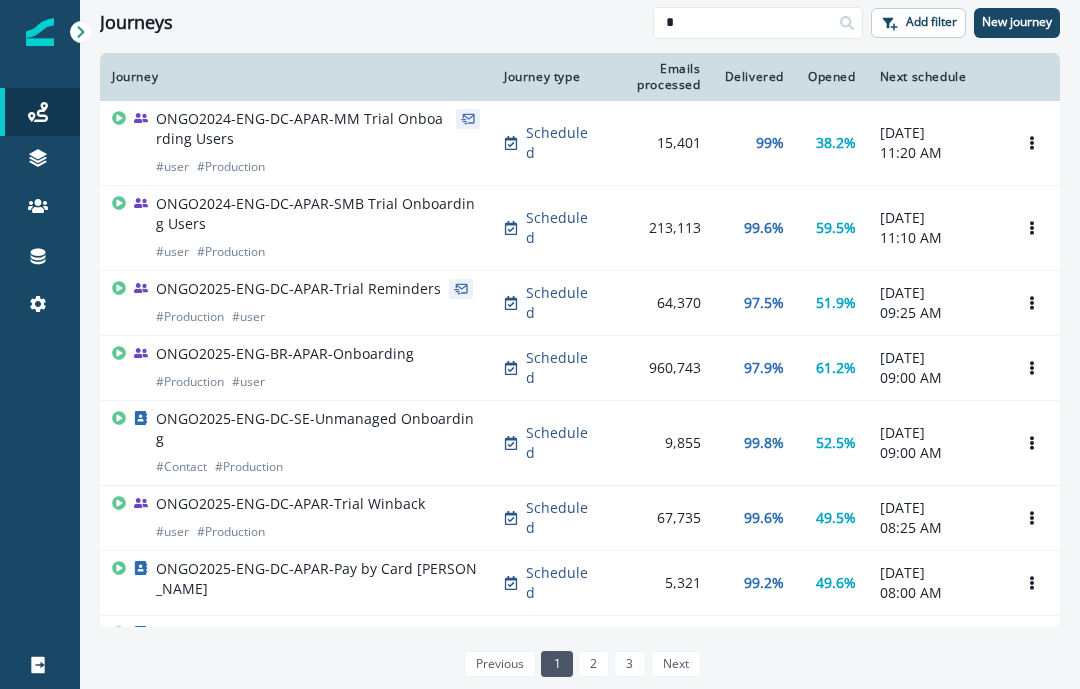 drag, startPoint x: 697, startPoint y: 22, endPoint x: 574, endPoint y: 5, distance: 124.16924 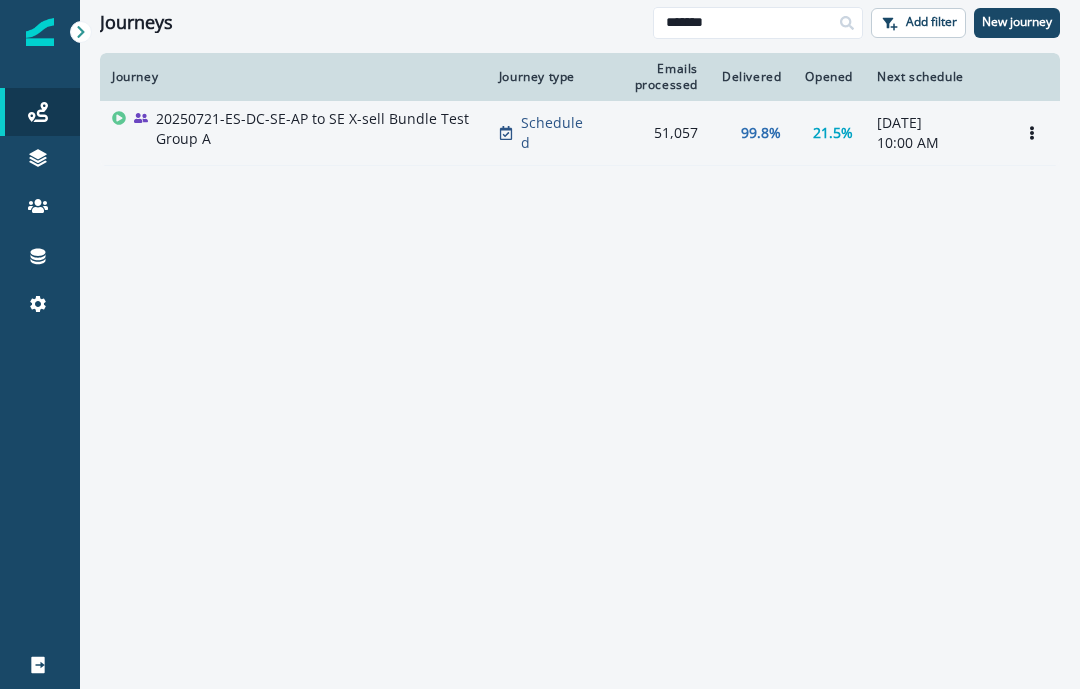 type on "*******" 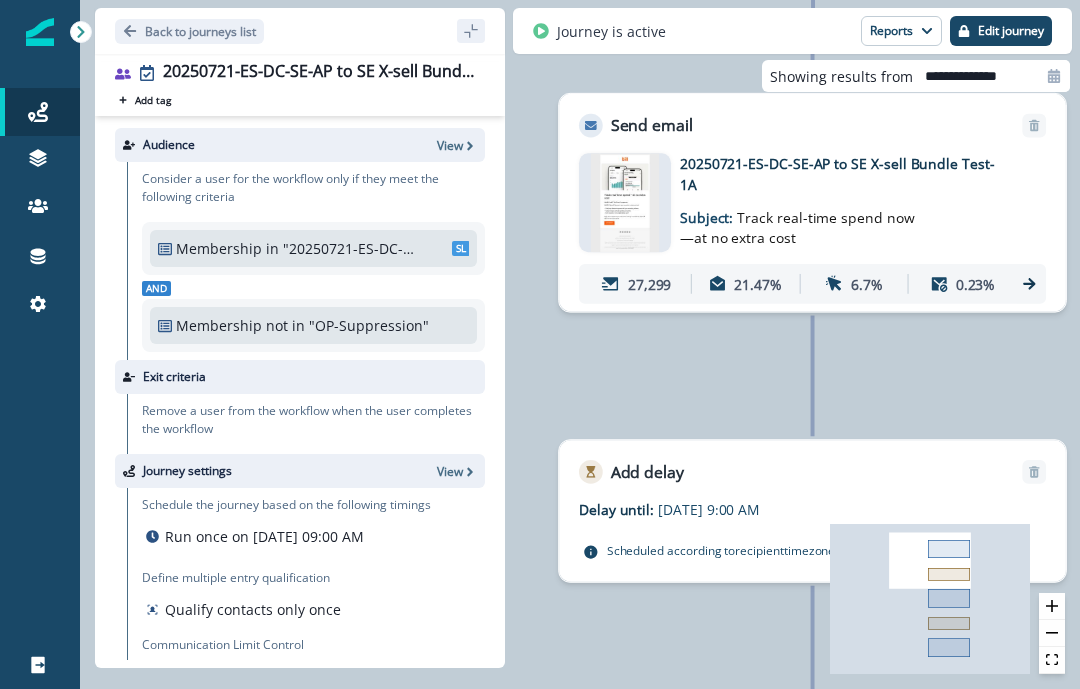 click 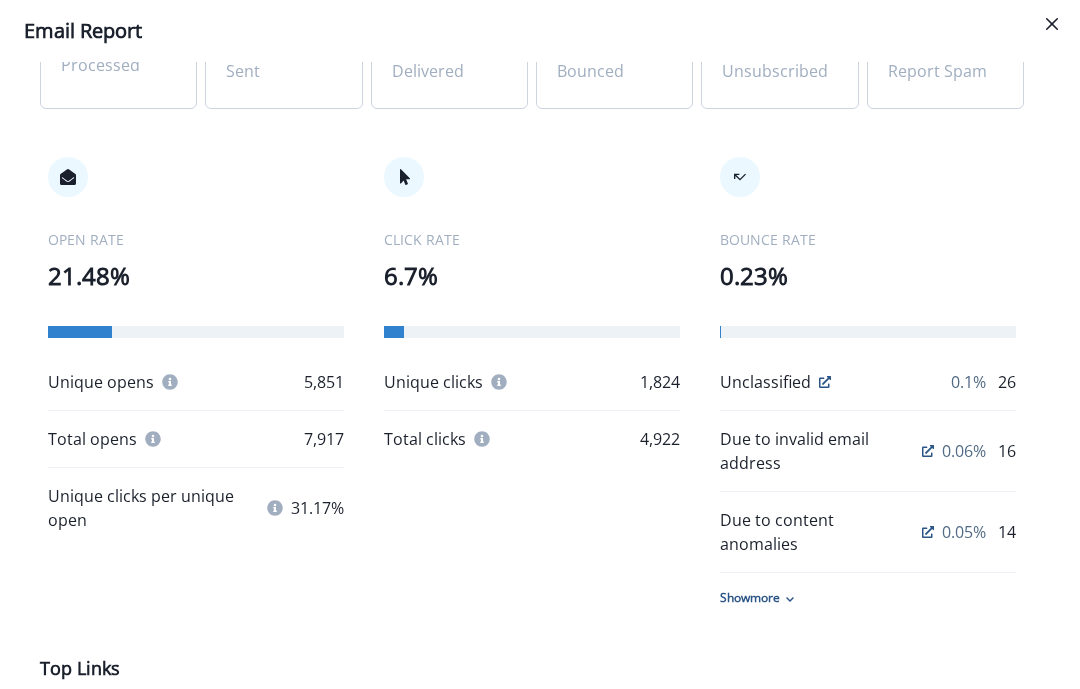 scroll, scrollTop: 0, scrollLeft: 0, axis: both 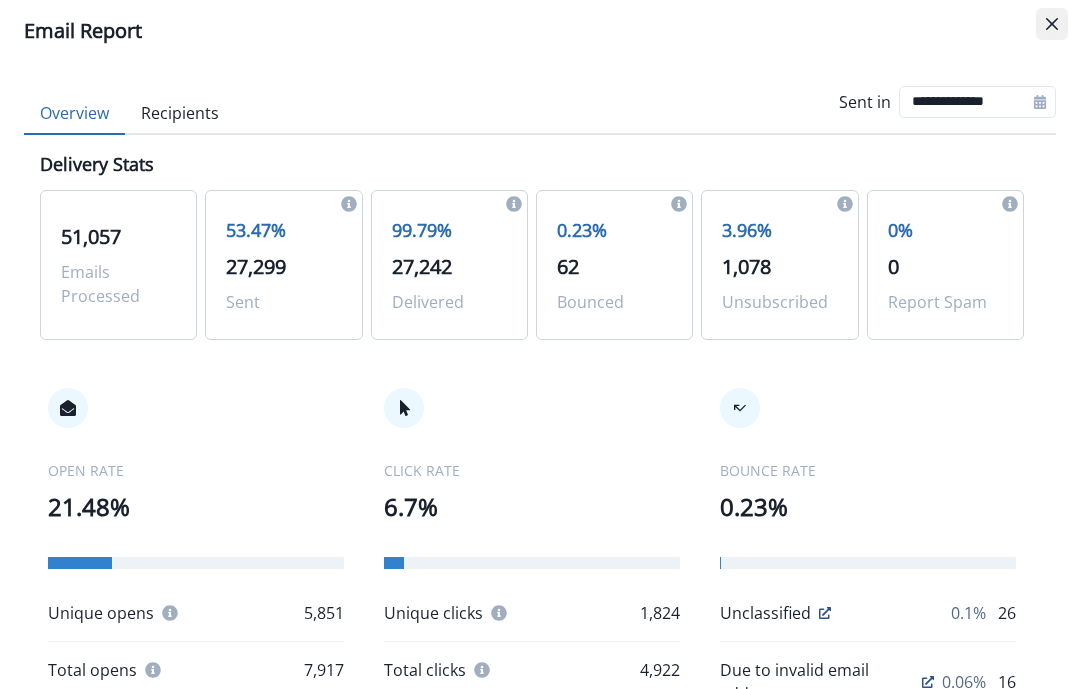click 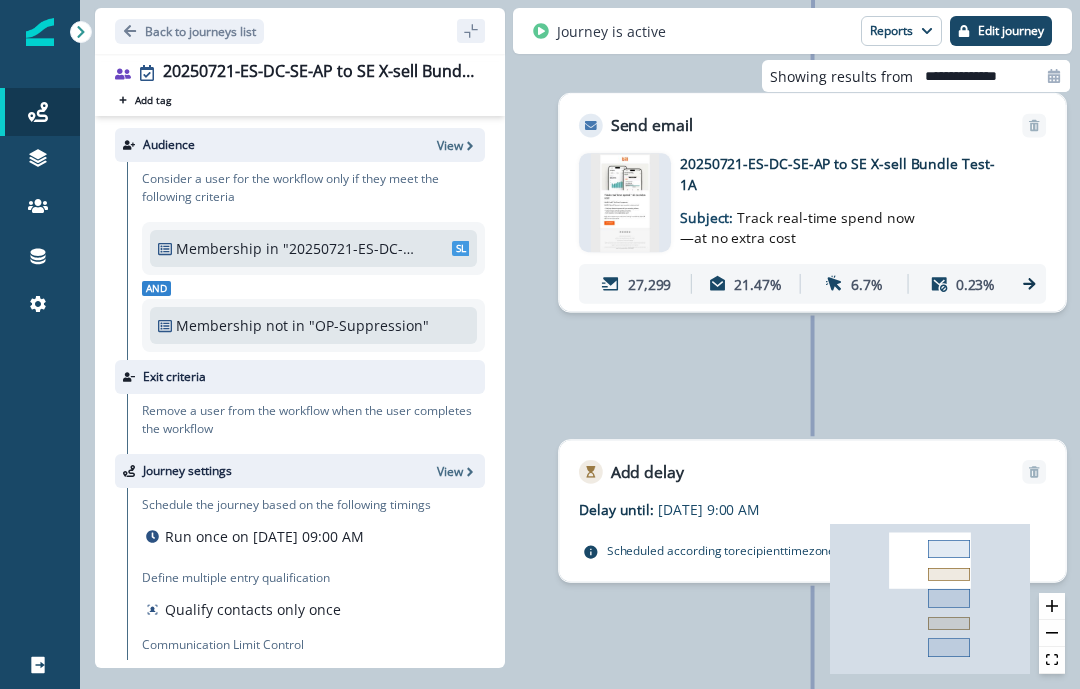 click 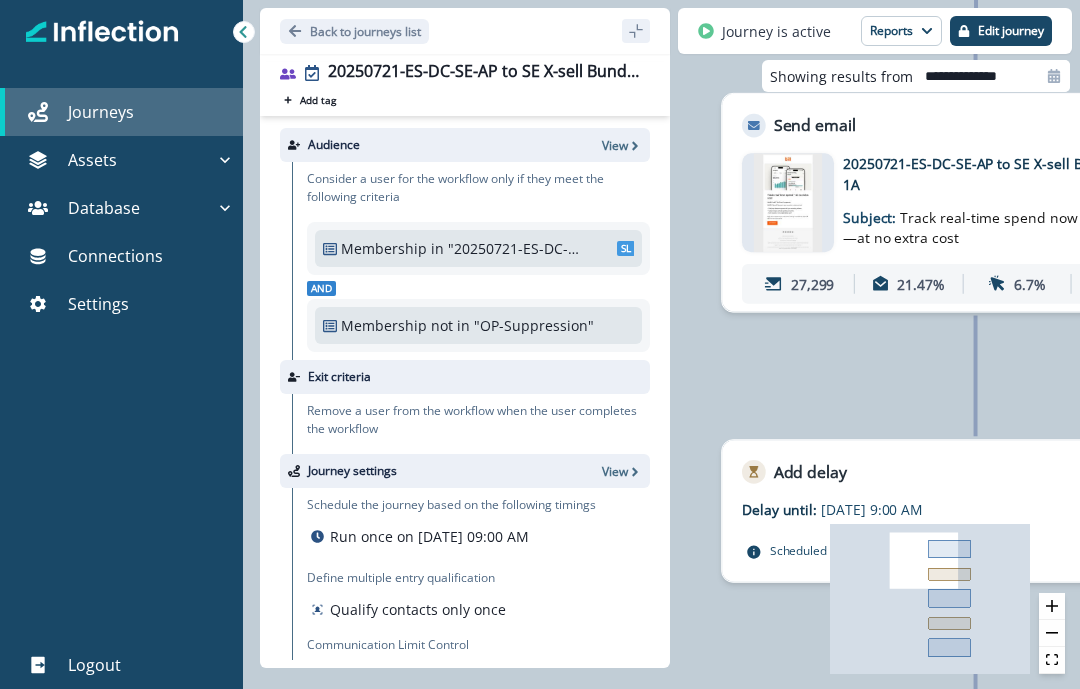 click on "Journeys" at bounding box center (101, 112) 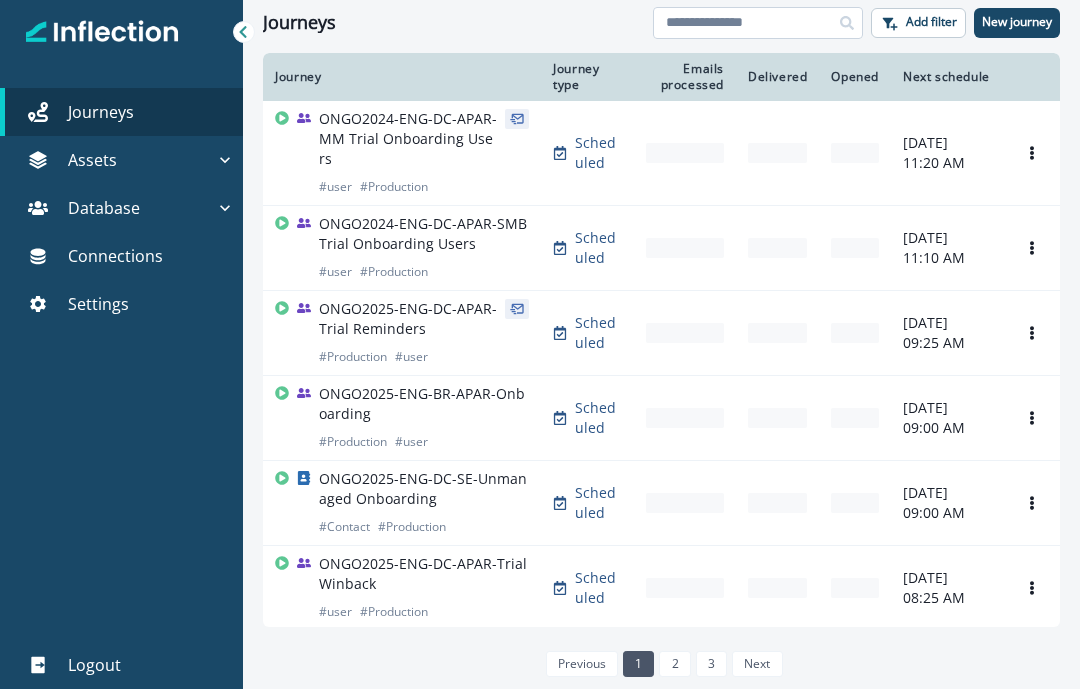 click at bounding box center [758, 23] 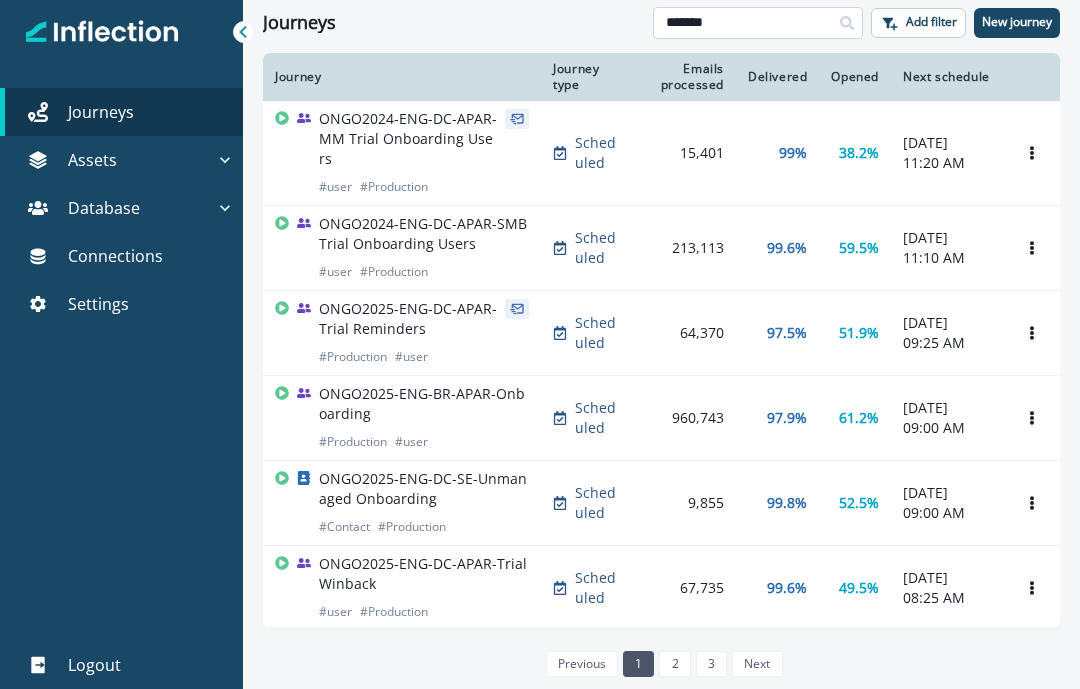type on "*******" 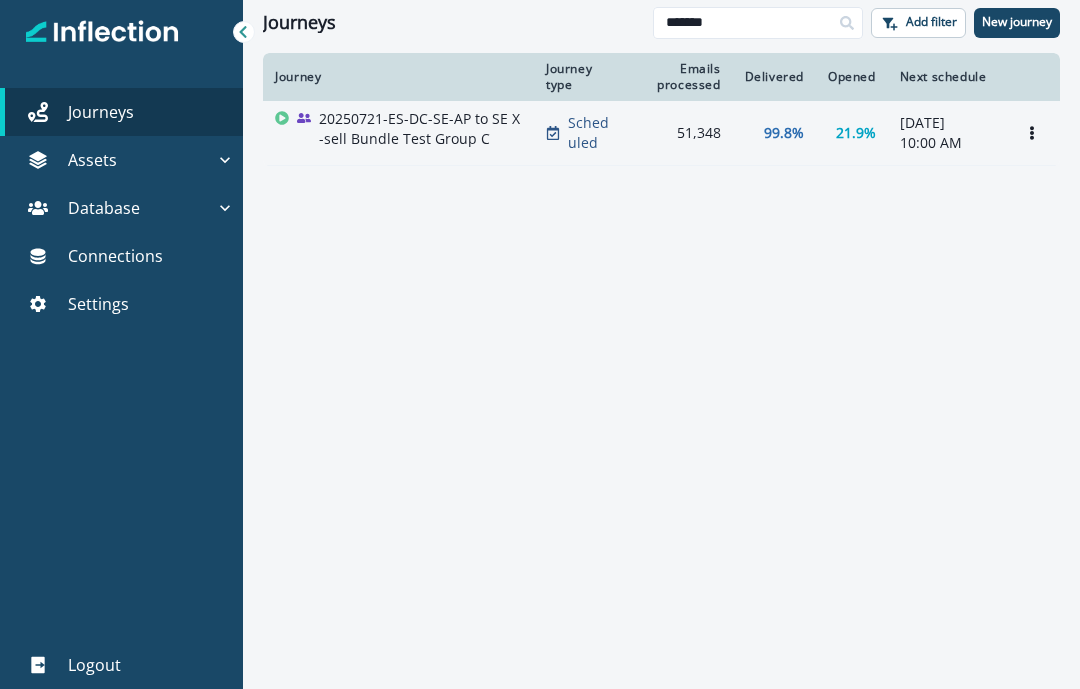 click on "20250721-ES-DC-SE-AP to SE X-sell Bundle Test Group C" at bounding box center [420, 129] 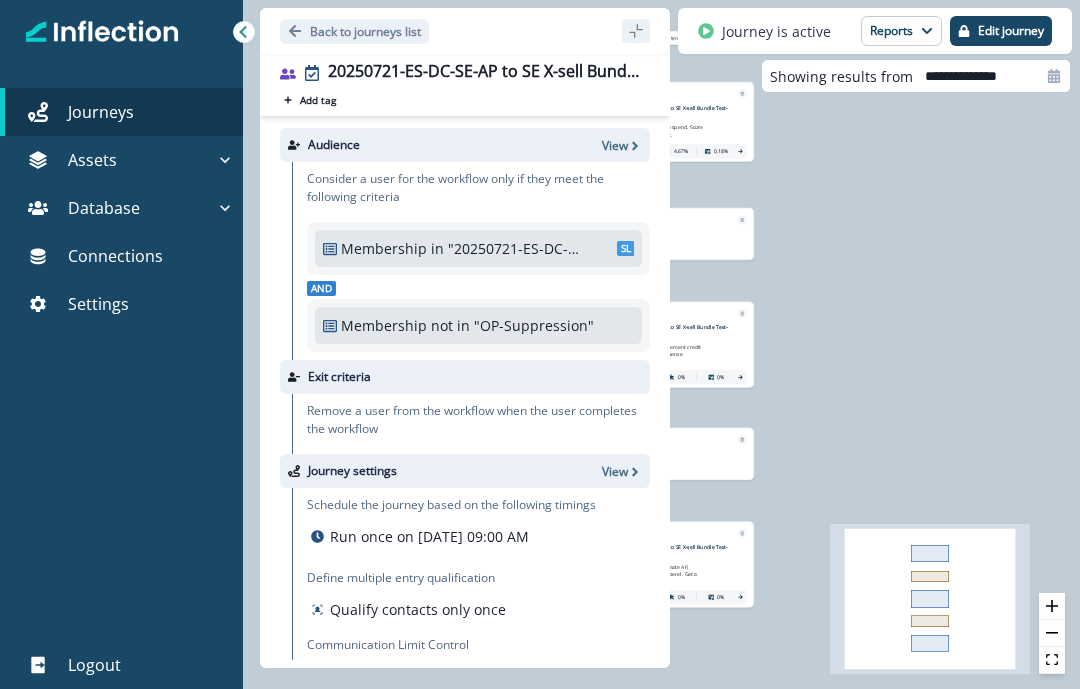 click on ""20250721-ES-DC-SE-AP to SE X-sell Bundle Test Group C"" at bounding box center (515, 248) 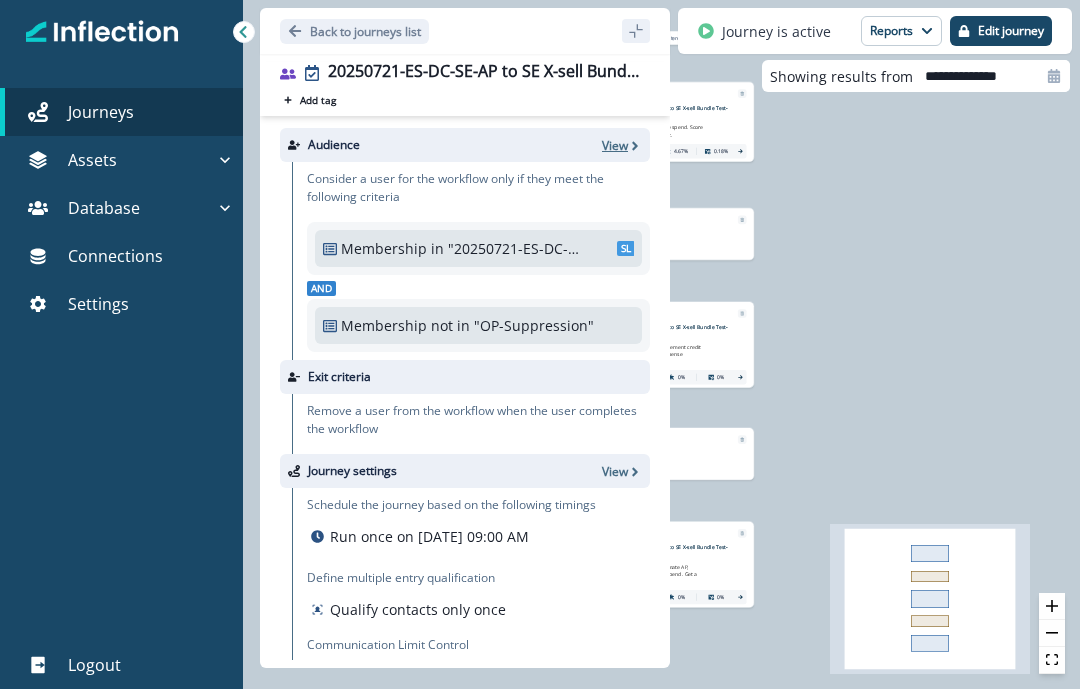 click on "View" at bounding box center (615, 145) 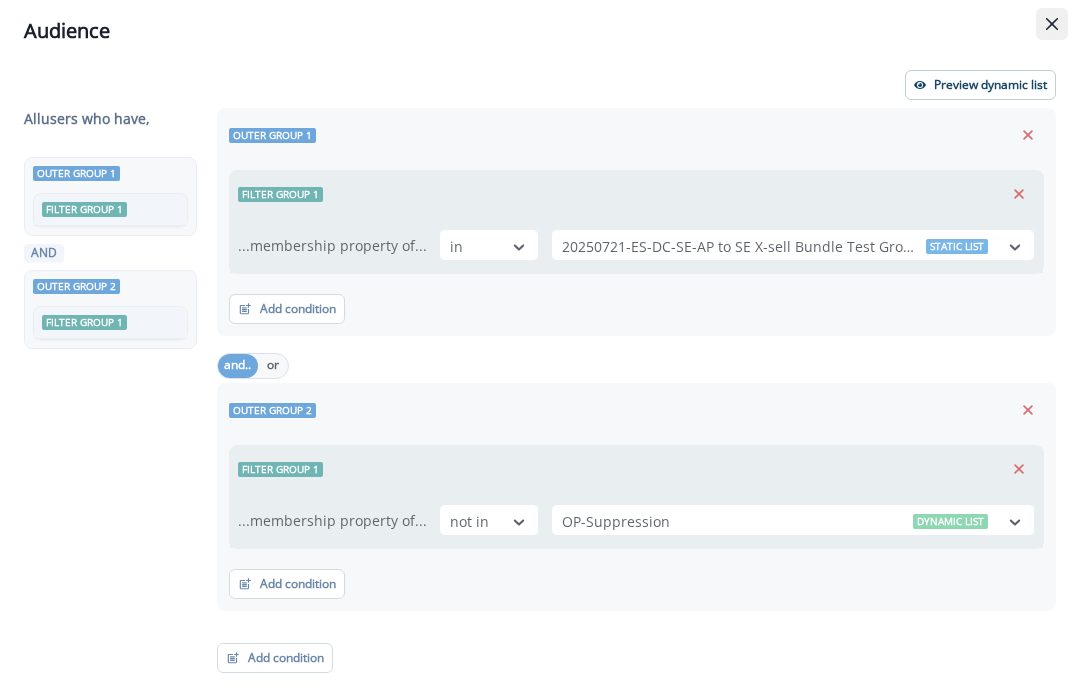 click 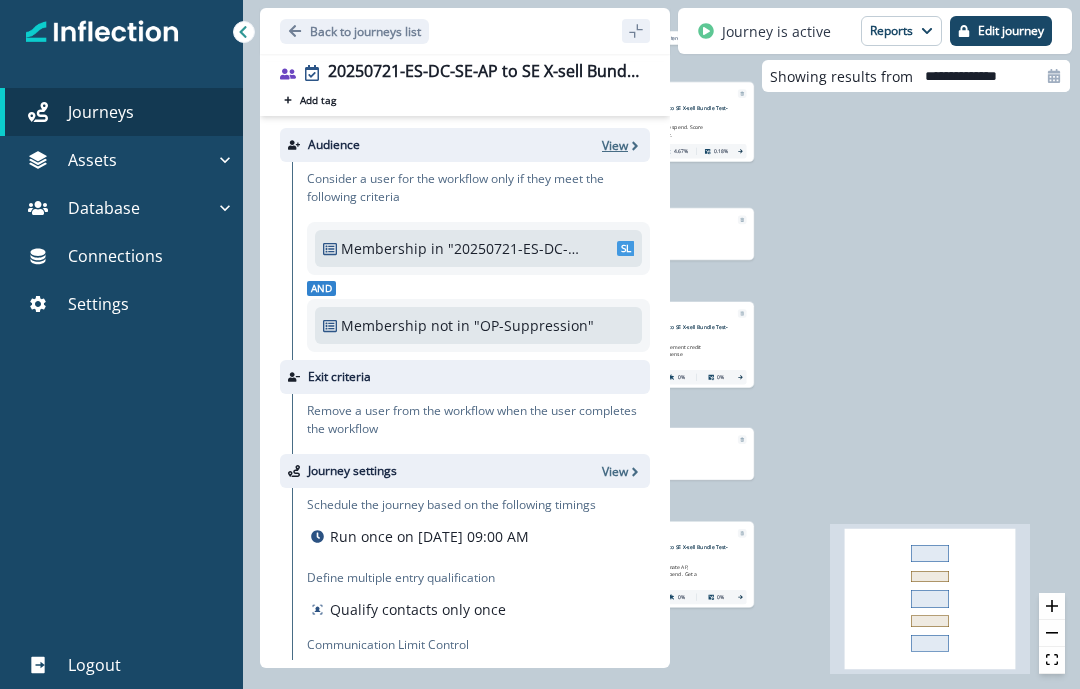 click on "View" at bounding box center [615, 145] 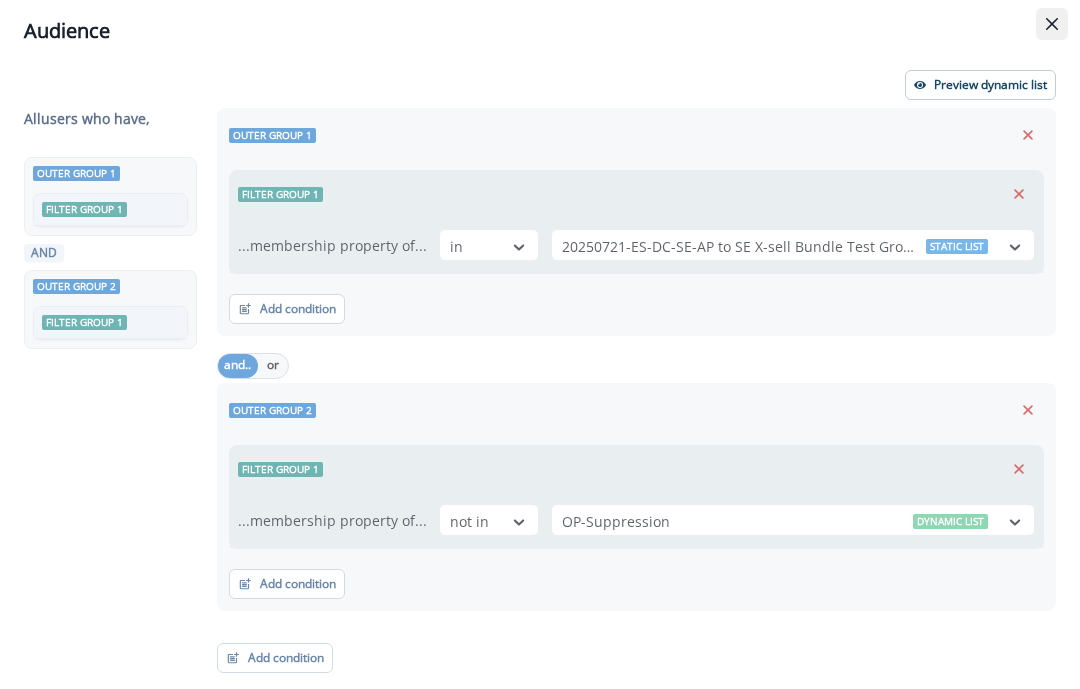 click at bounding box center [1052, 24] 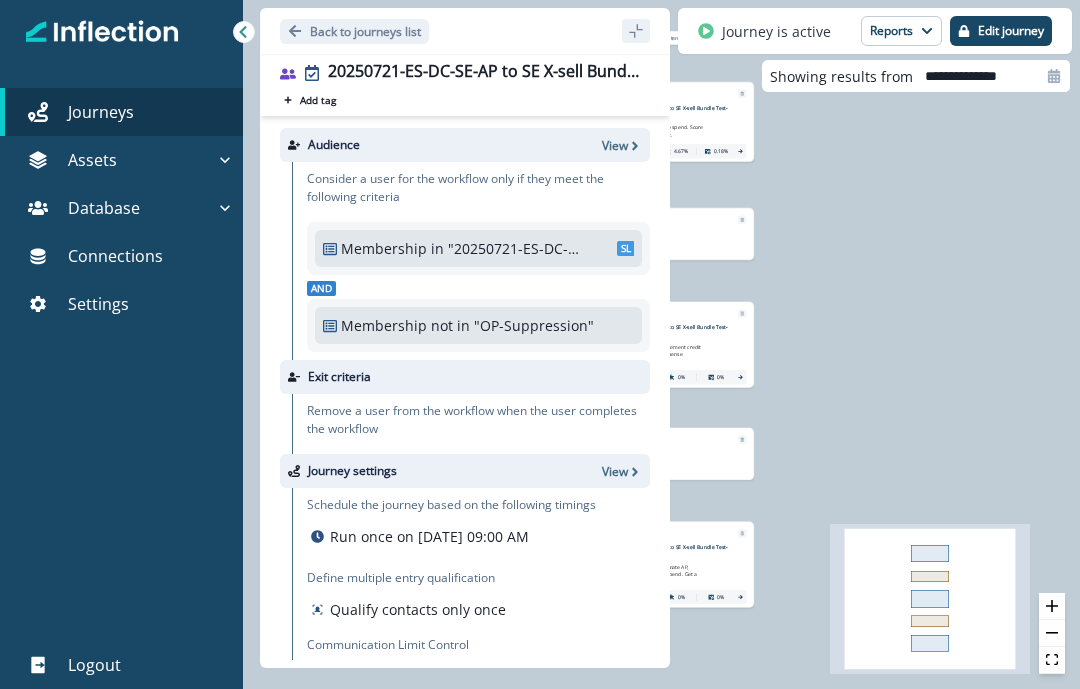 click 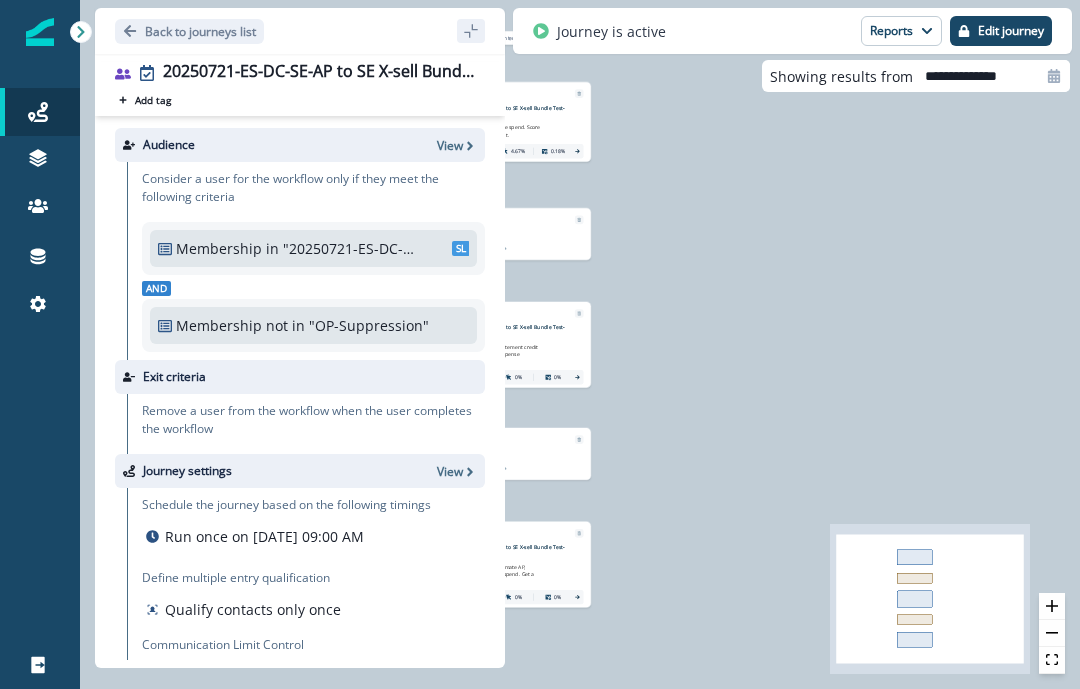 click 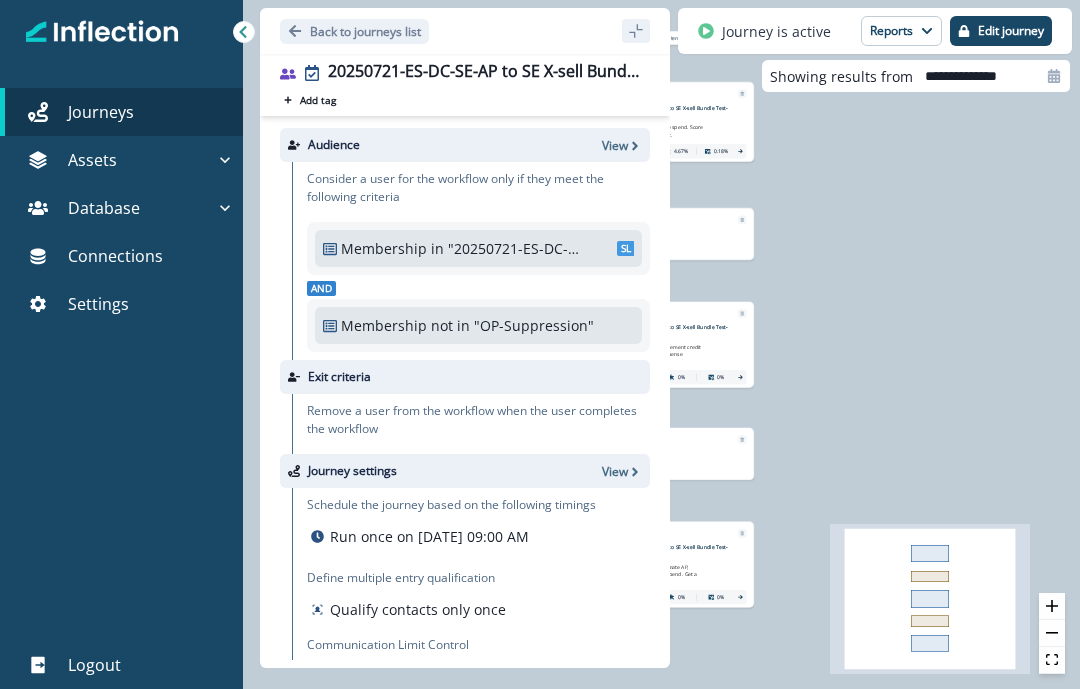 click at bounding box center [102, 32] 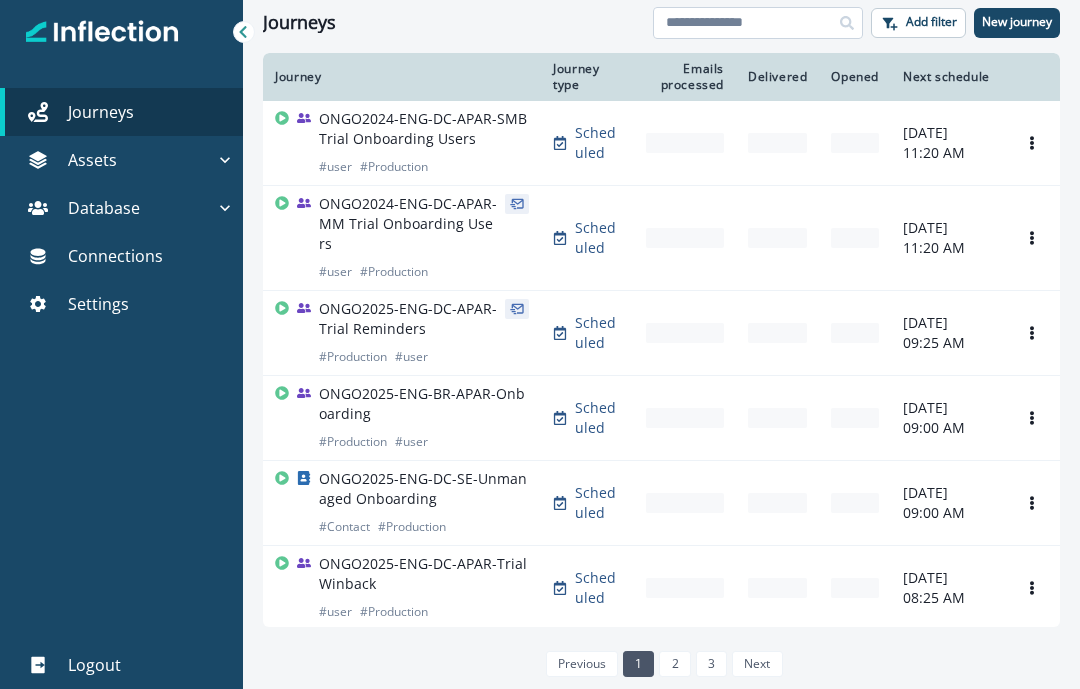 click at bounding box center [758, 23] 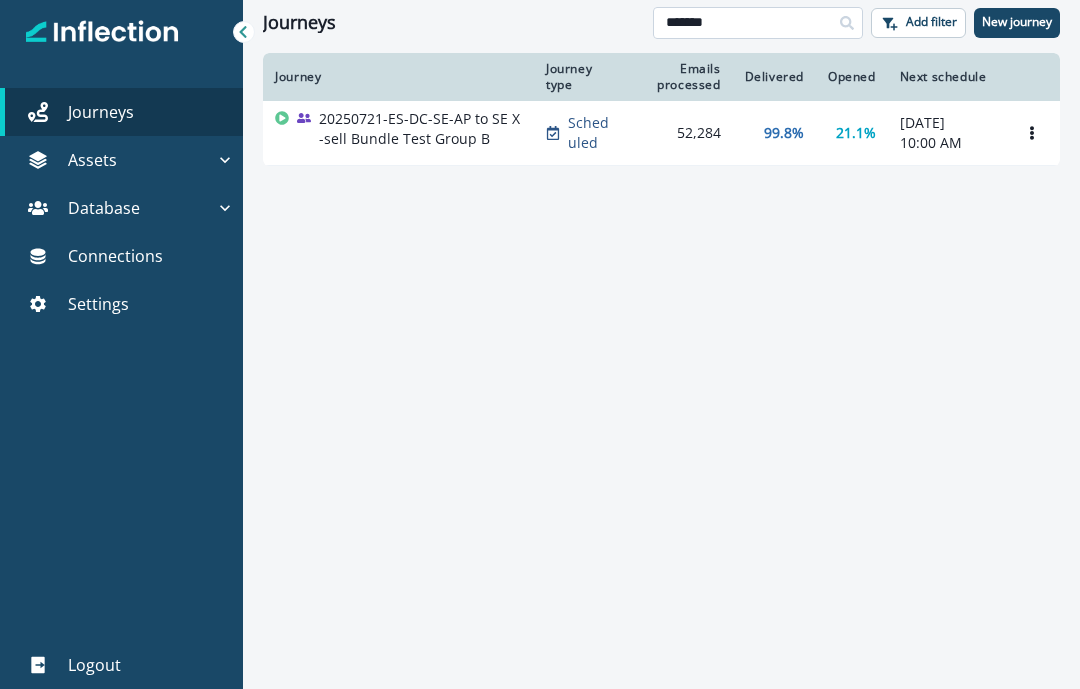 click on "*******" at bounding box center [758, 23] 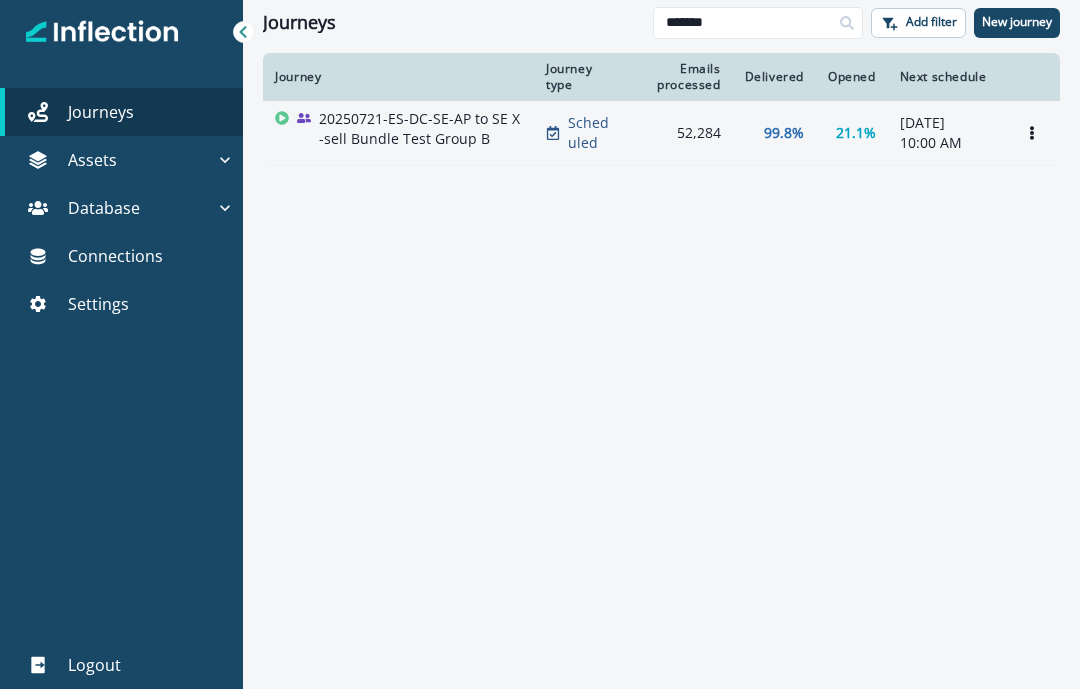 click on "20250721-ES-DC-SE-AP to SE X-sell Bundle Test Group B" at bounding box center (420, 129) 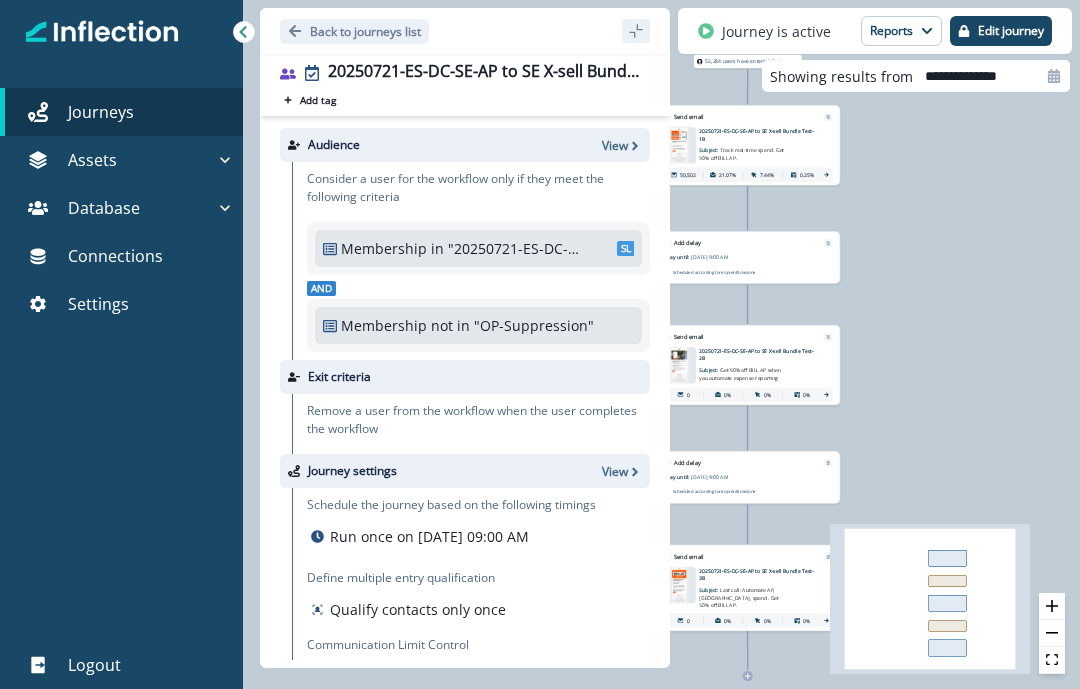 click on "Send email" at bounding box center (747, 114) 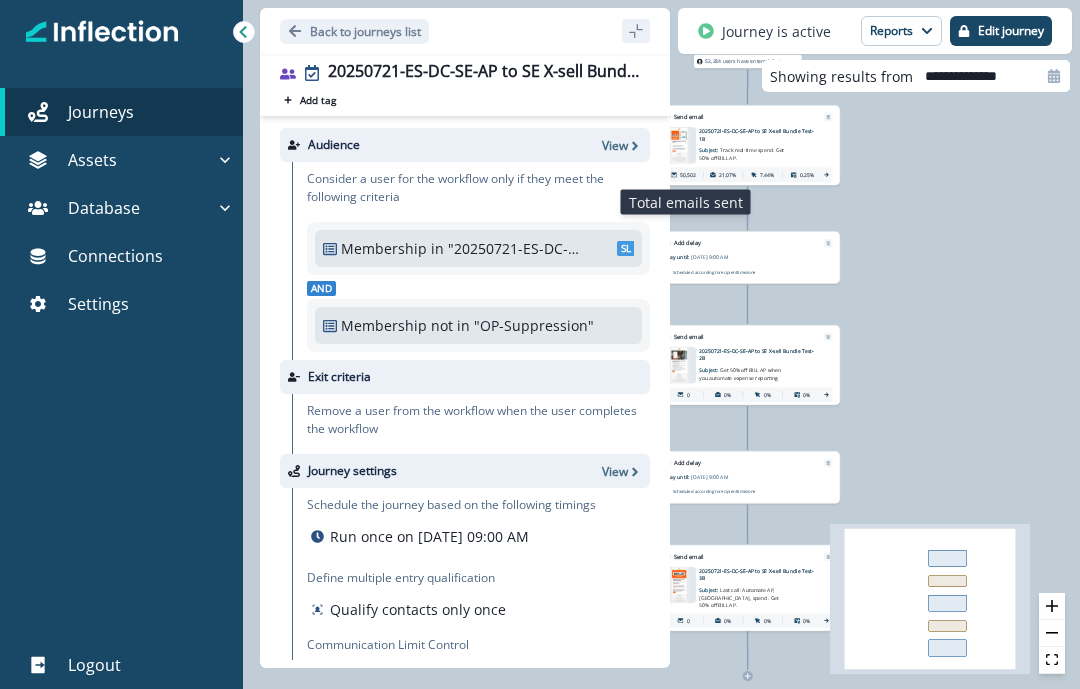 click on "50,502" at bounding box center [688, 175] 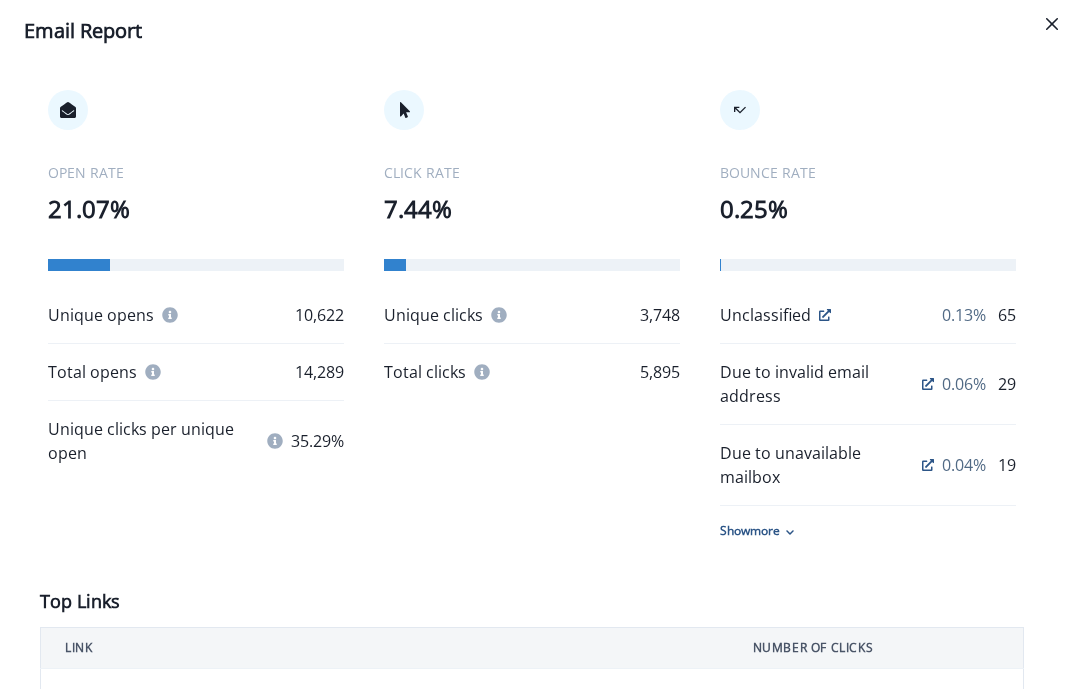 scroll, scrollTop: 0, scrollLeft: 0, axis: both 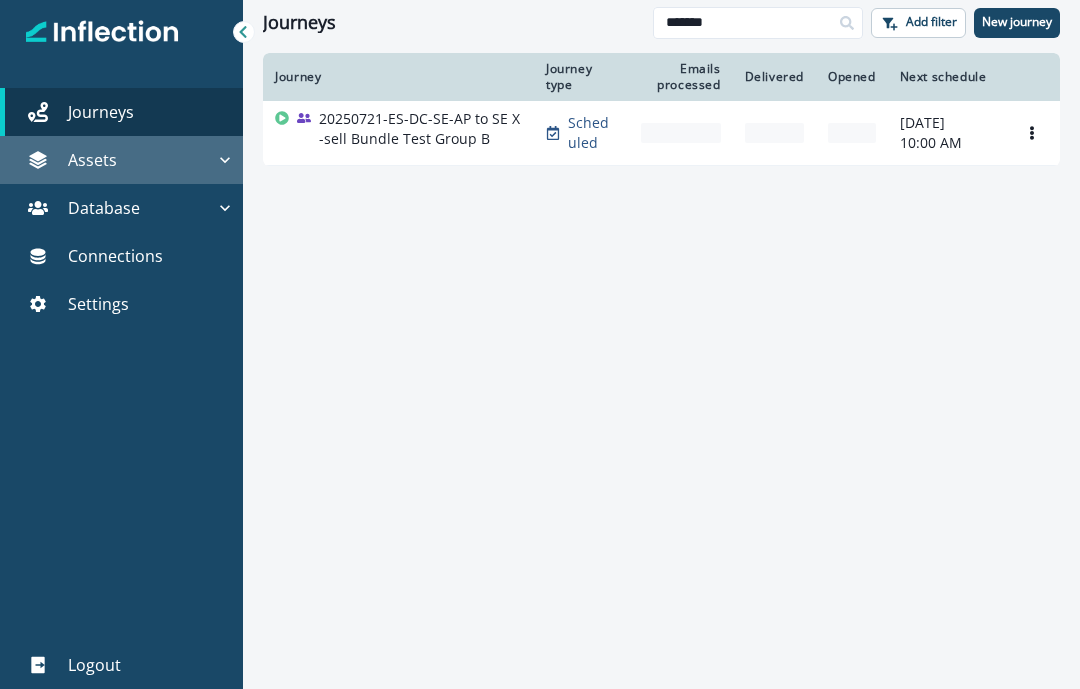 click 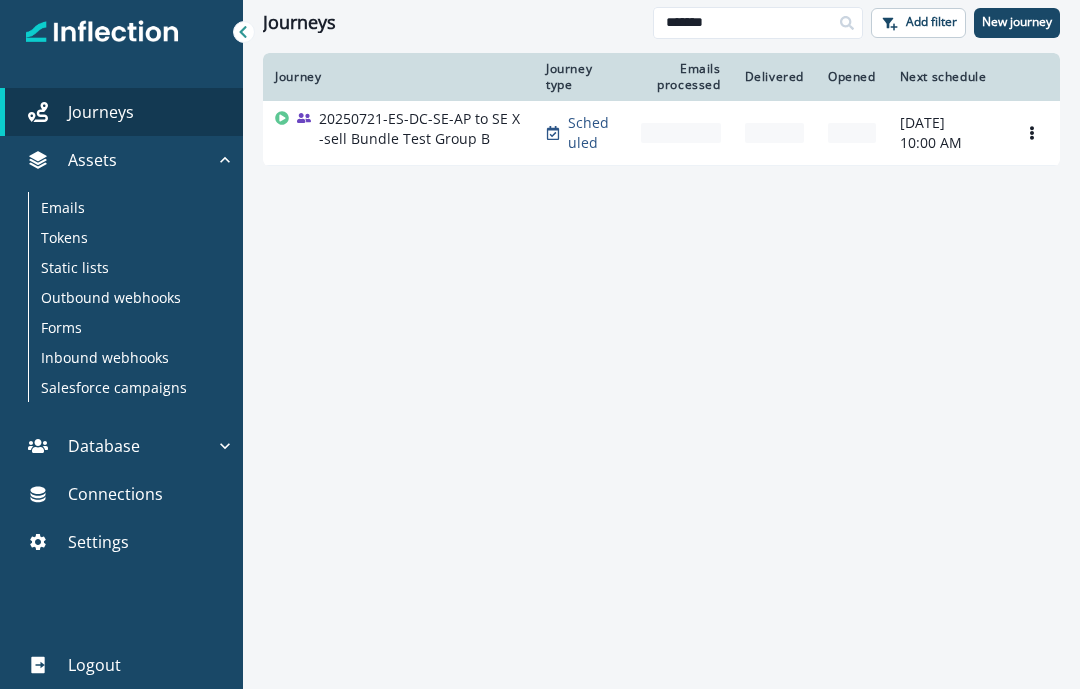 click 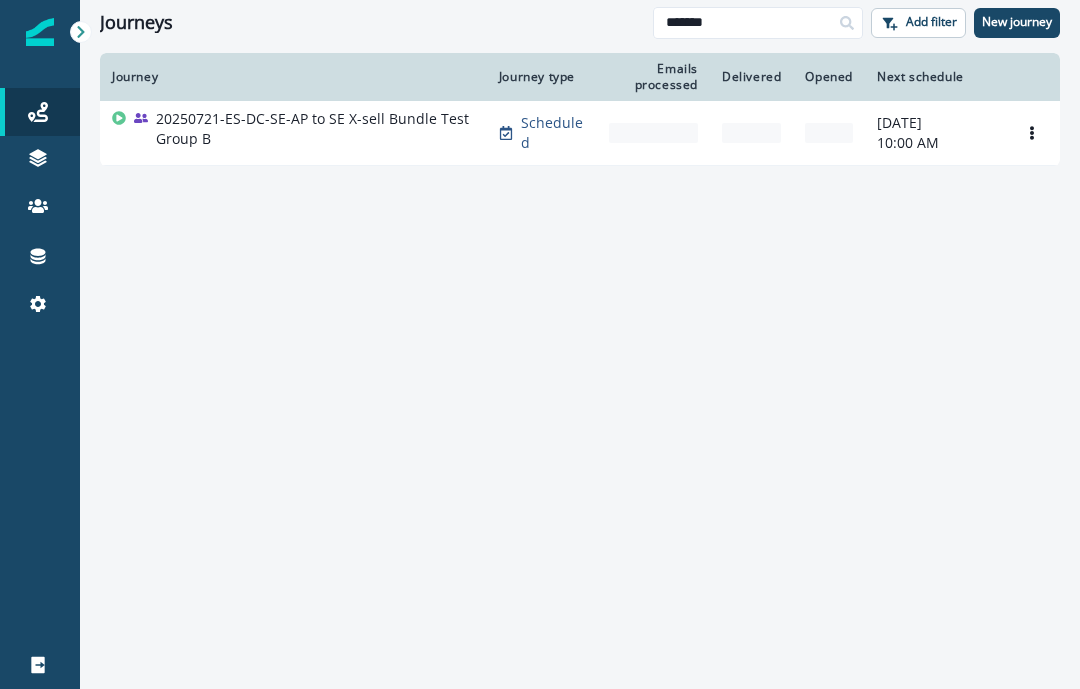click 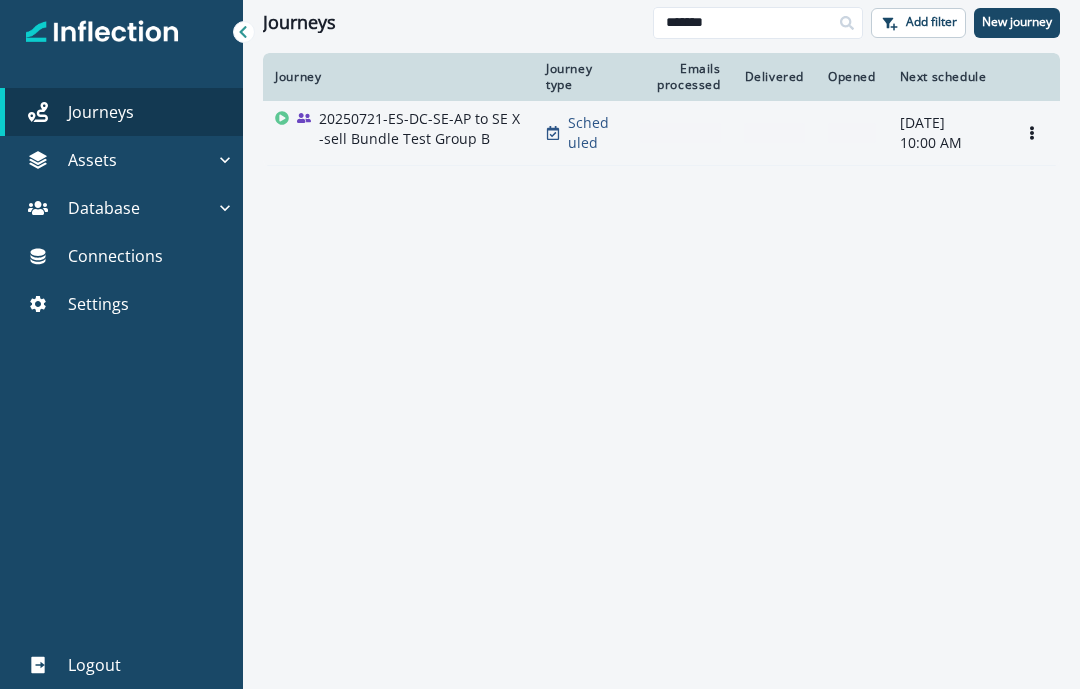 click on "20250721-ES-DC-SE-AP to SE X-sell Bundle Test Group B" at bounding box center (420, 129) 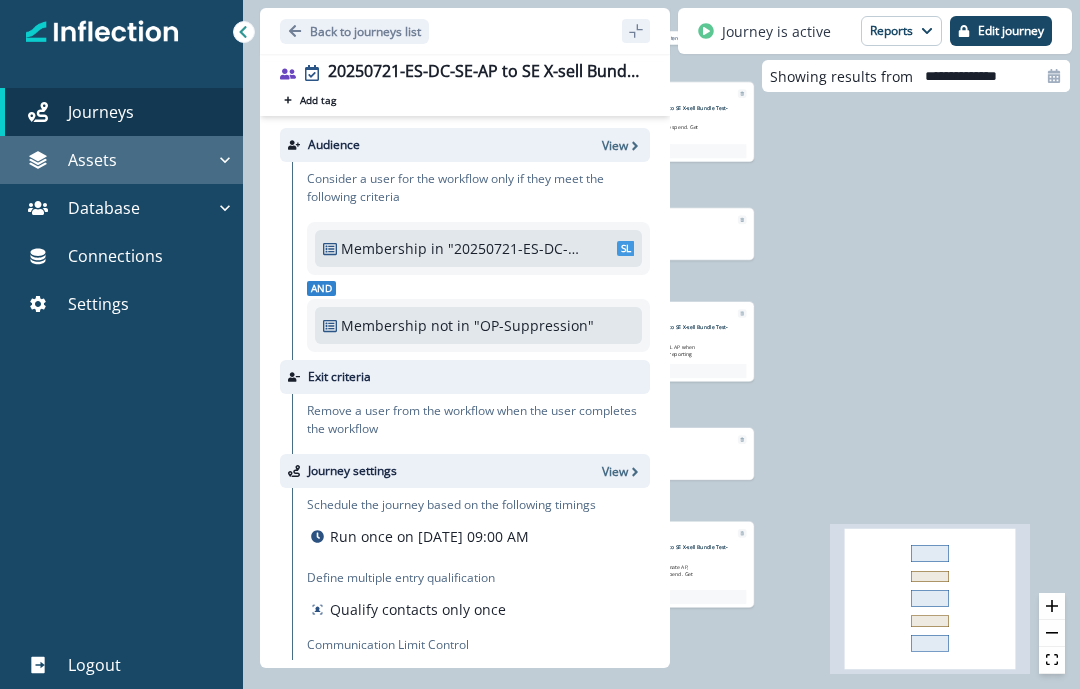 click on "Assets" at bounding box center [92, 160] 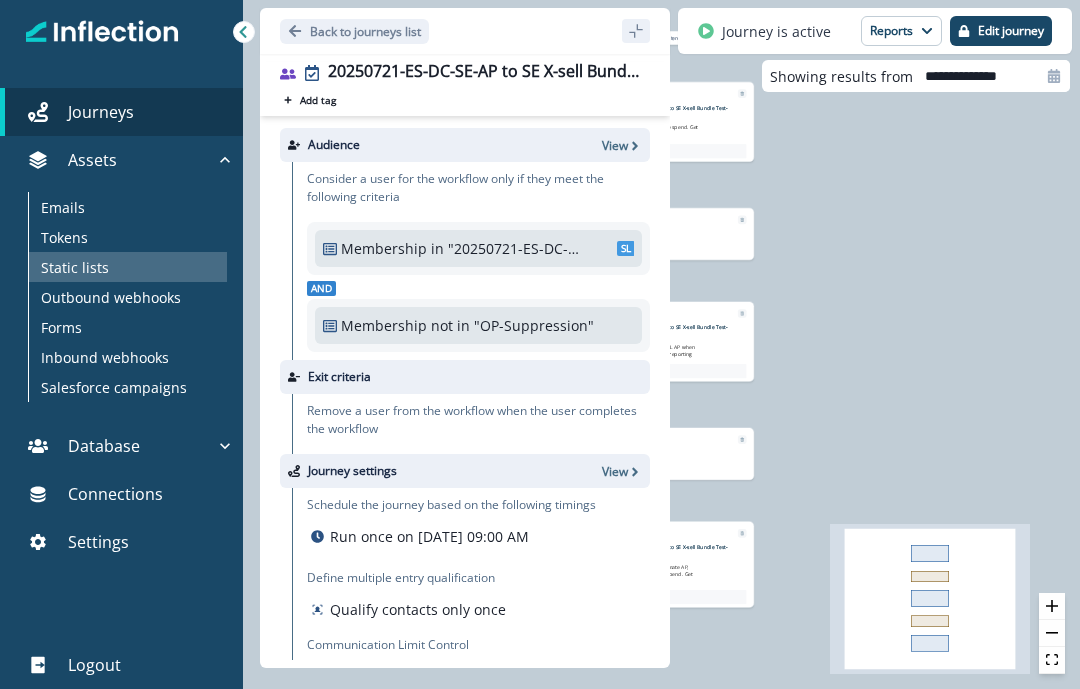 click on "Static lists" at bounding box center (75, 267) 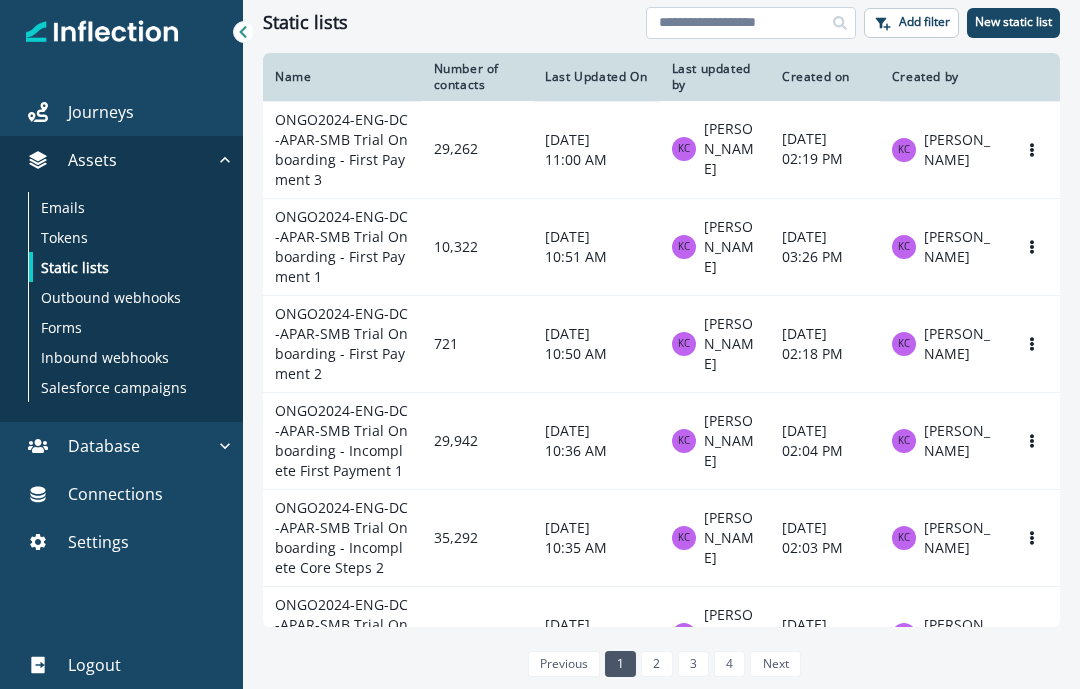 click at bounding box center [751, 23] 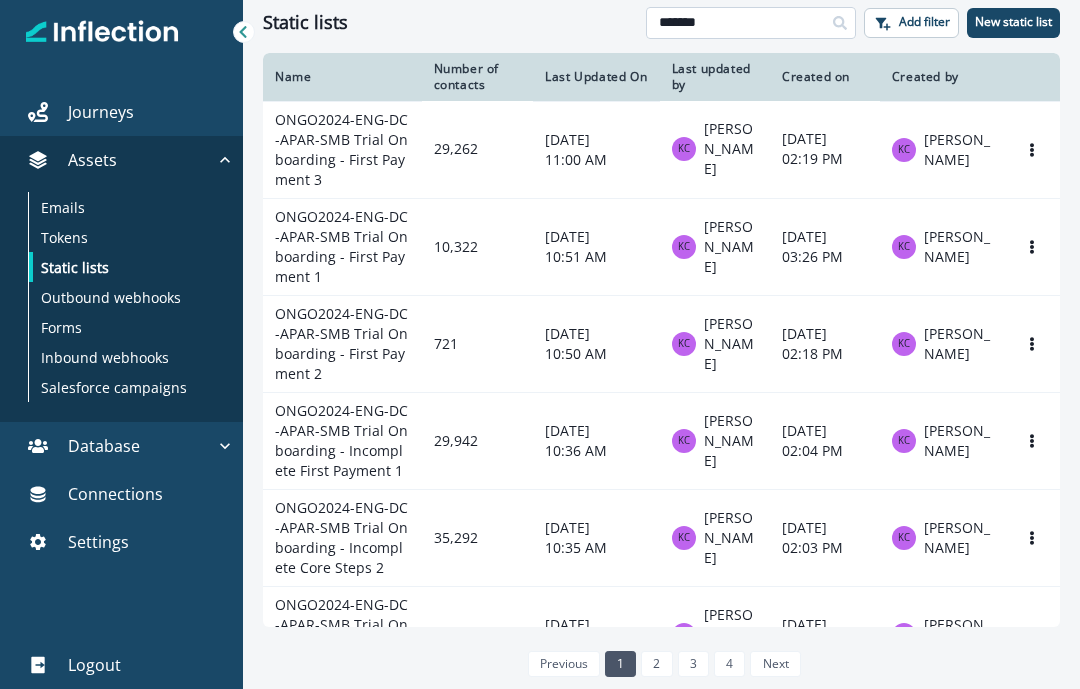 type on "*******" 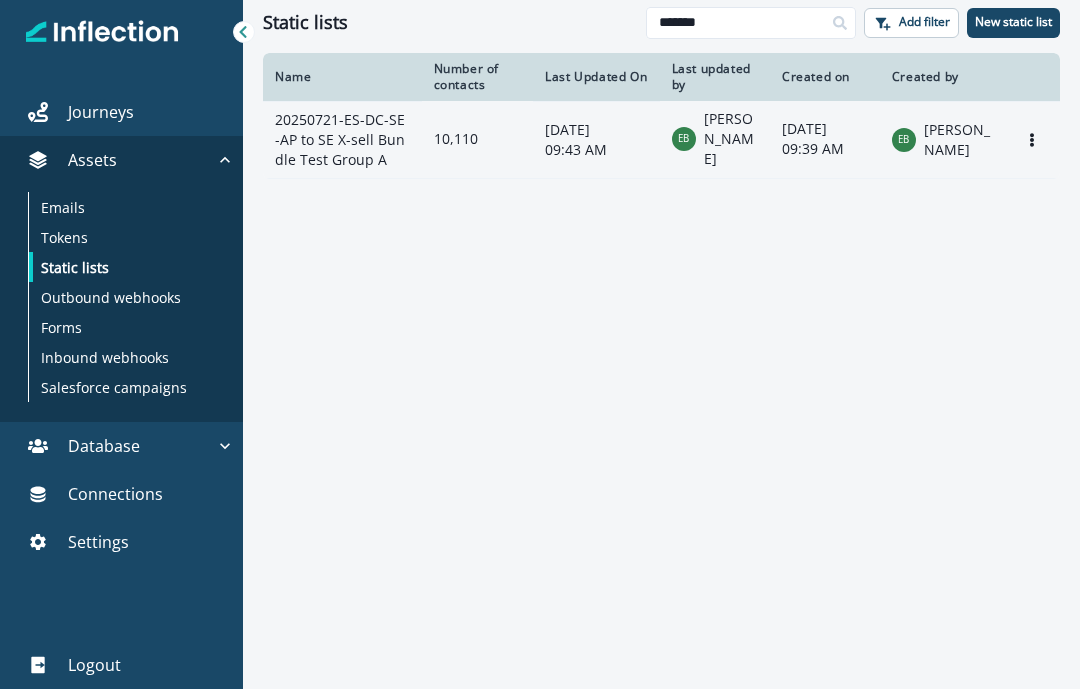 click on "20250721-ES-DC-SE-AP to SE X-sell Bundle Test Group A" at bounding box center (342, 139) 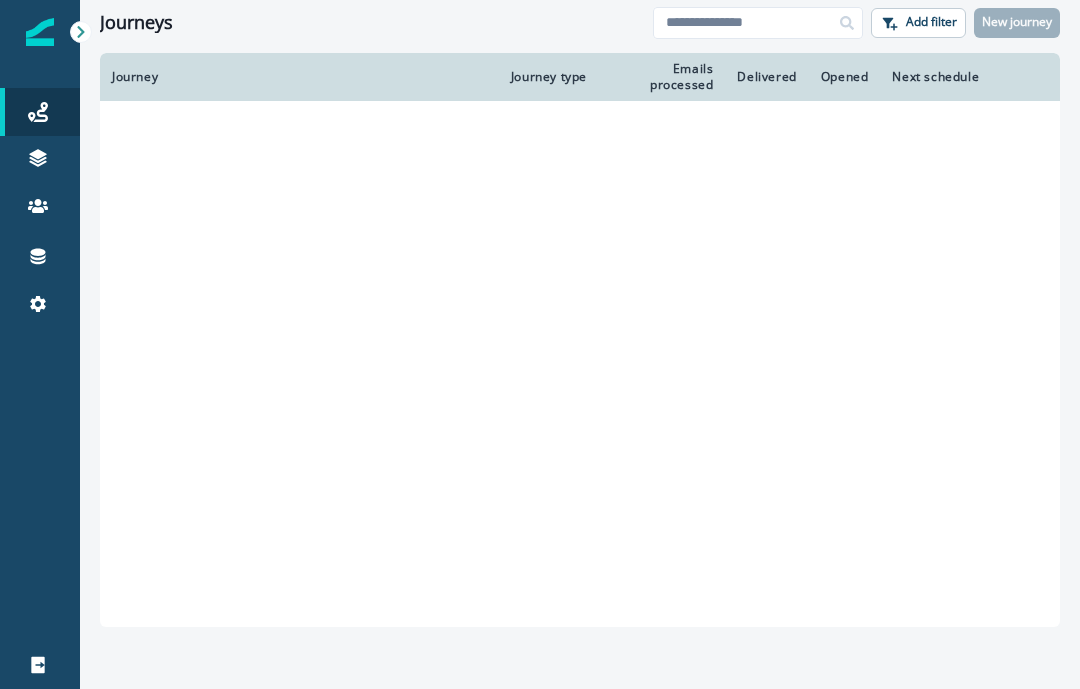 scroll, scrollTop: 0, scrollLeft: 0, axis: both 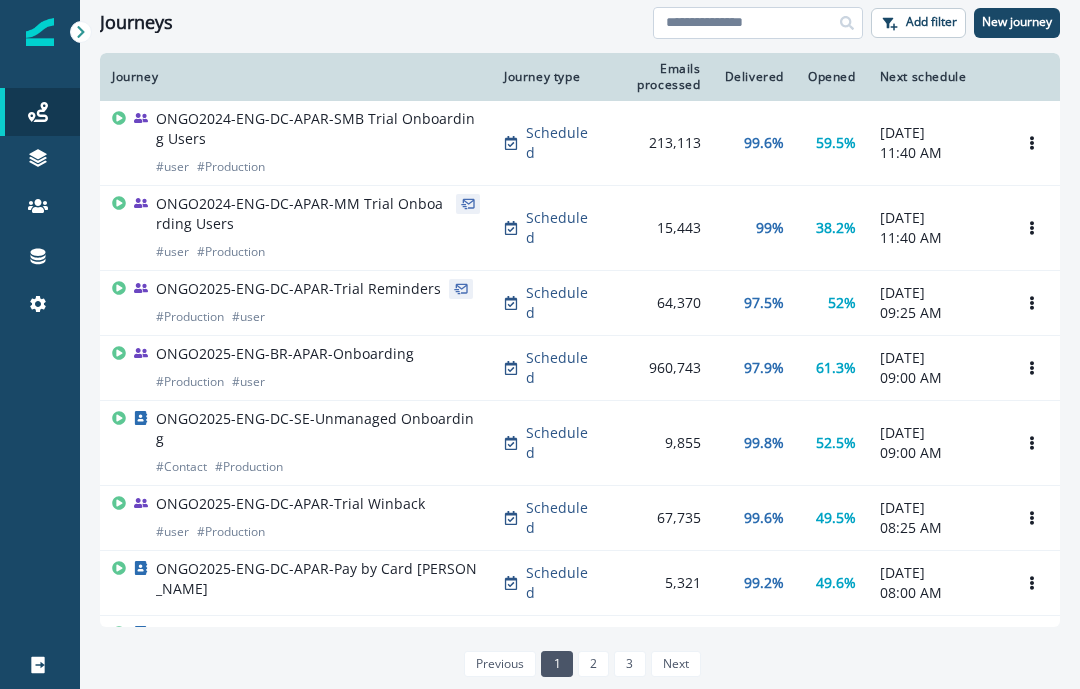 click at bounding box center [758, 23] 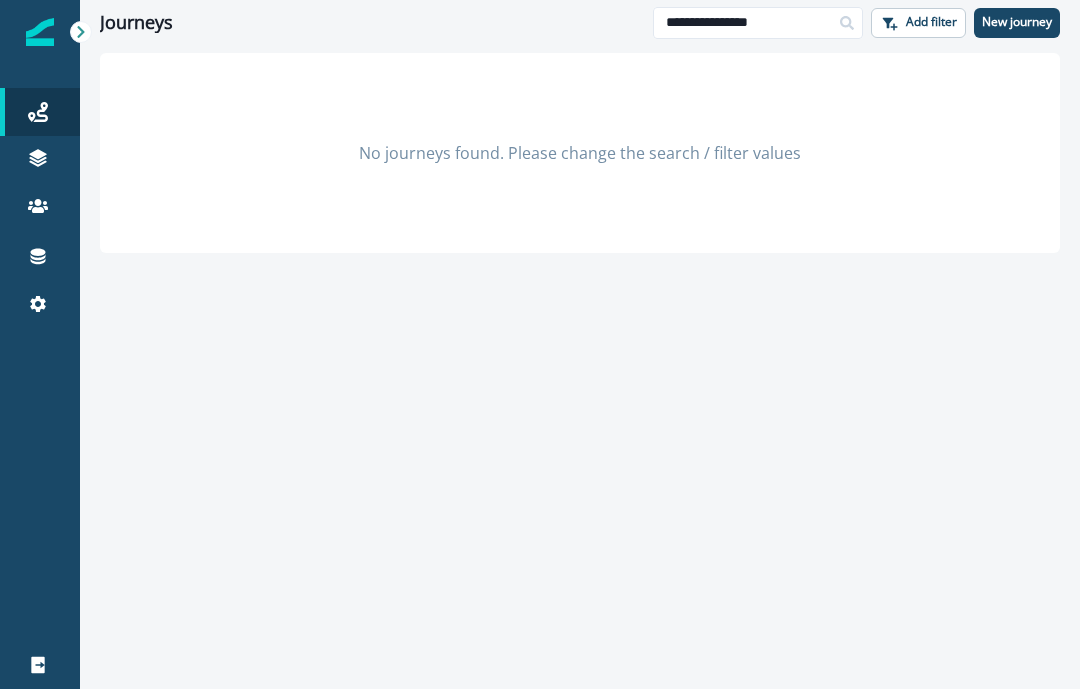 drag, startPoint x: 722, startPoint y: 23, endPoint x: 580, endPoint y: 10, distance: 142.59383 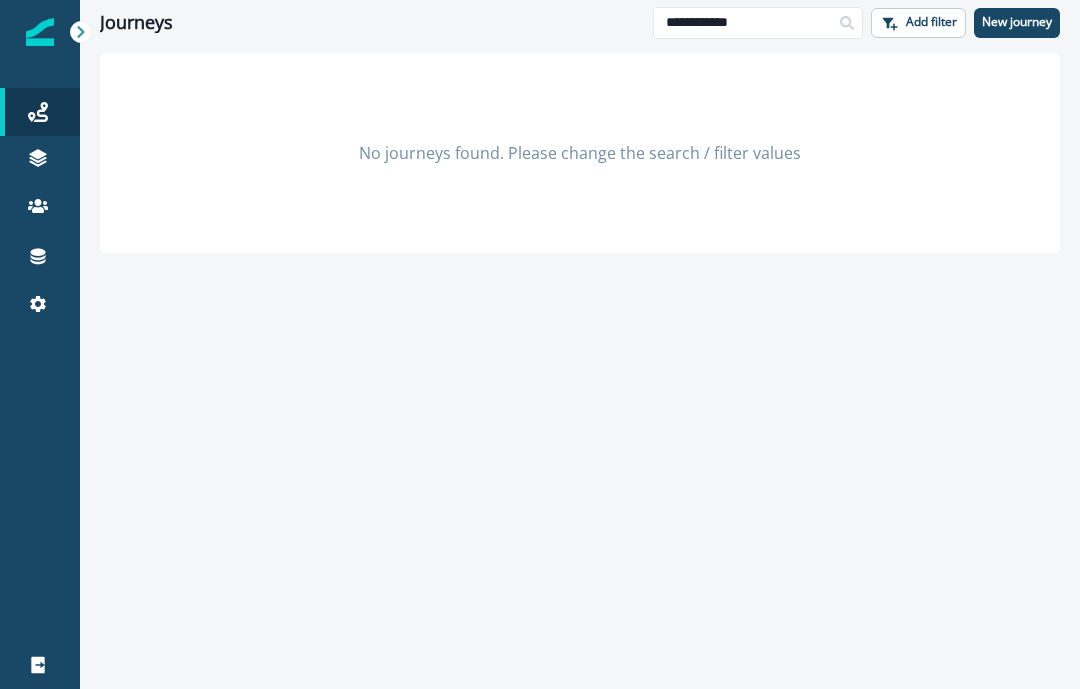 drag, startPoint x: 776, startPoint y: 26, endPoint x: 609, endPoint y: -15, distance: 171.9593 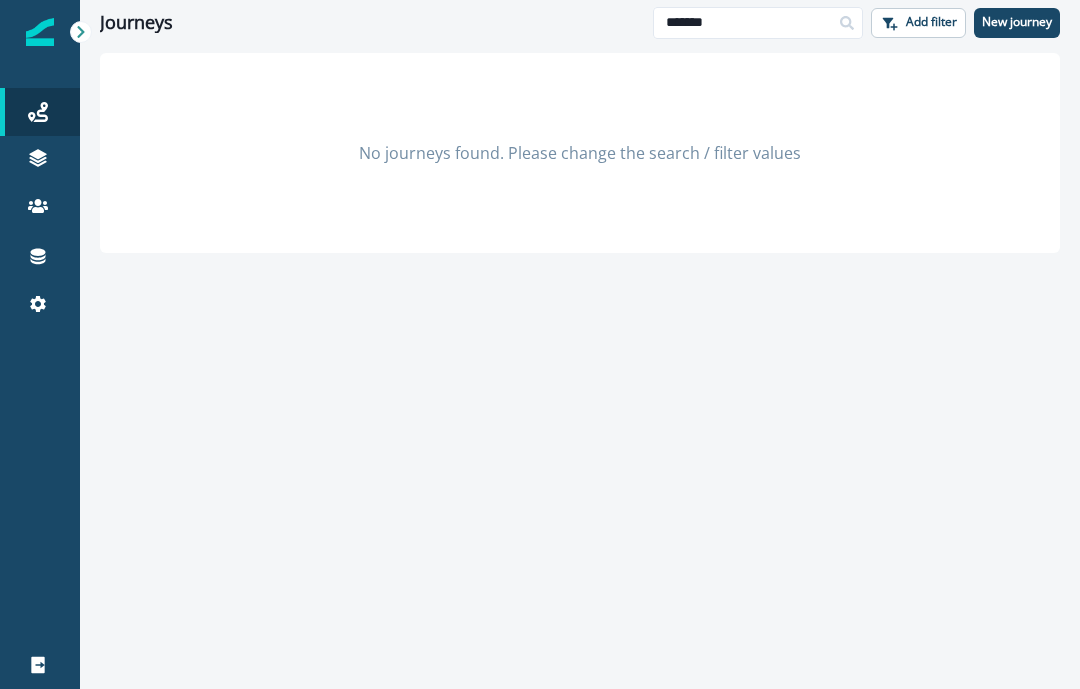 type on "*******" 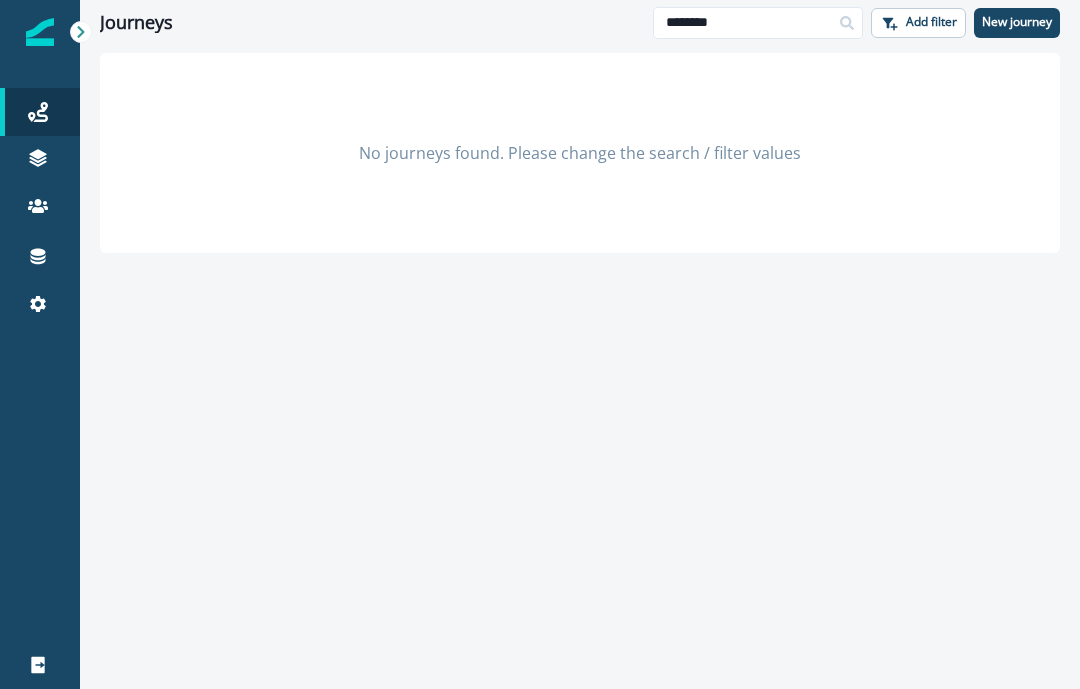 type on "********" 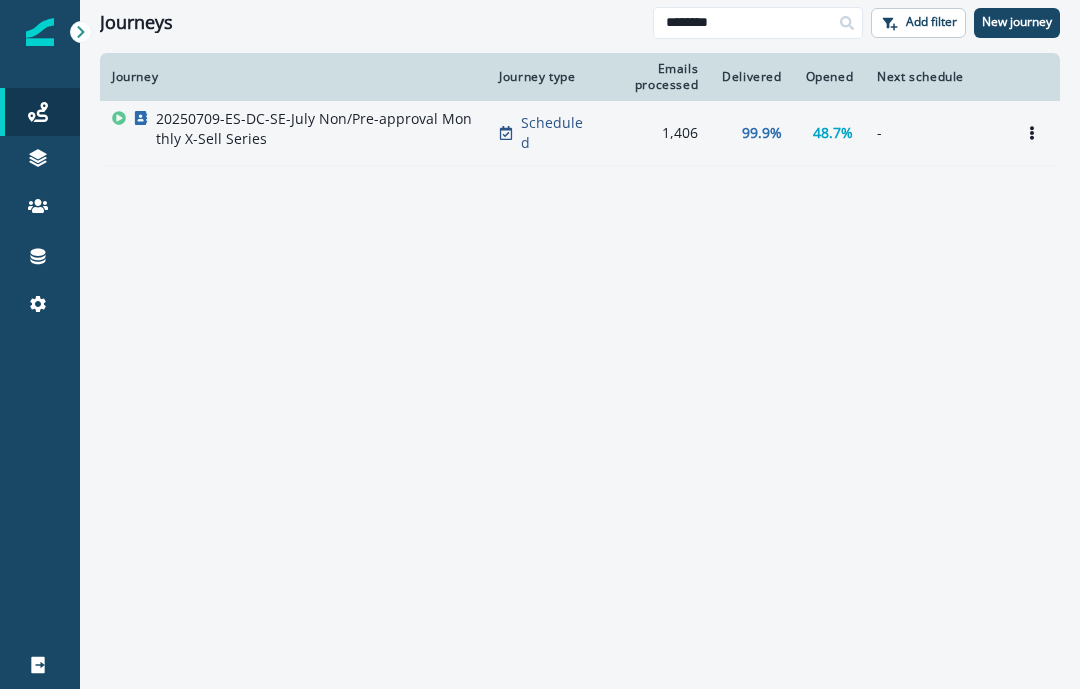 click on "20250709-ES-DC-SE-July Non/Pre-approval Monthly X-Sell Series" at bounding box center [315, 129] 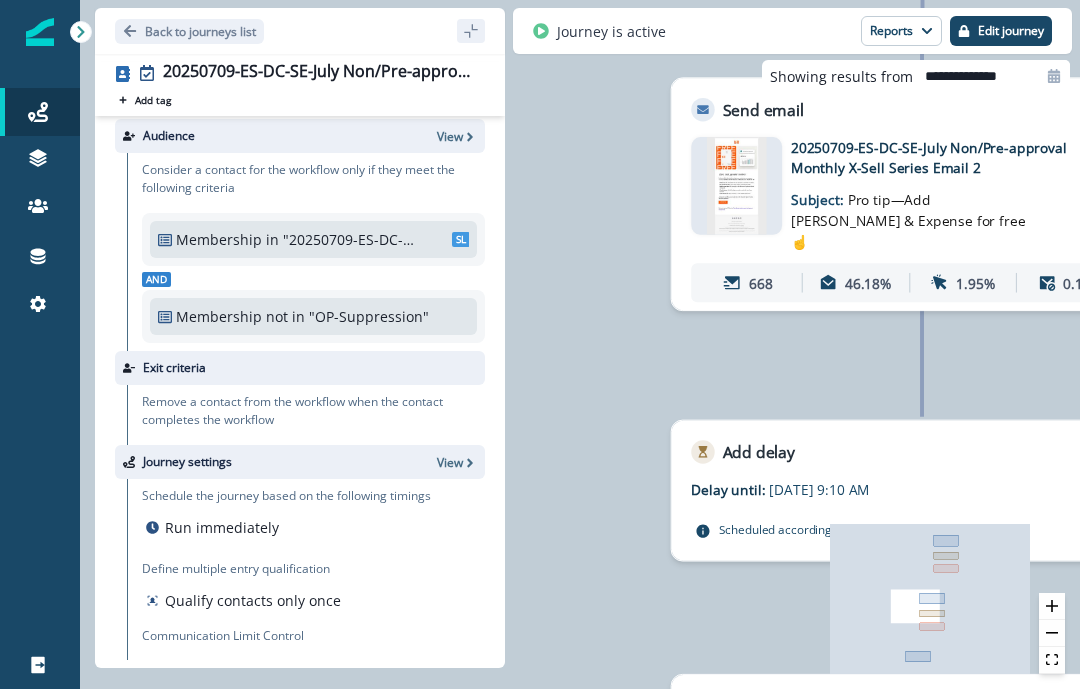 scroll, scrollTop: 0, scrollLeft: 0, axis: both 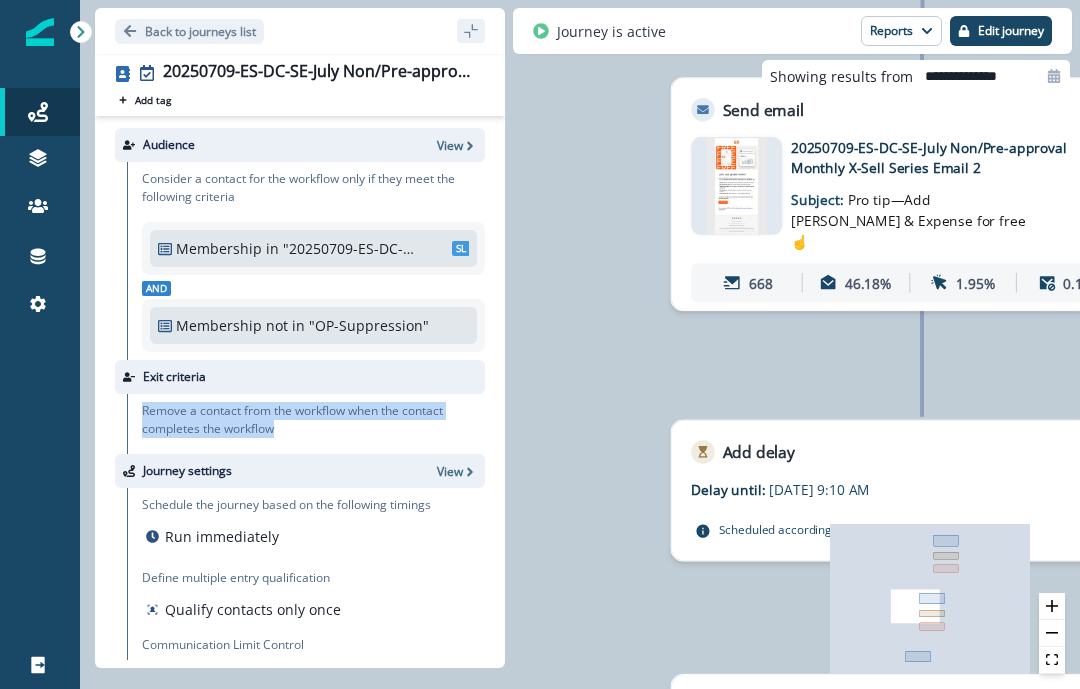 drag, startPoint x: 308, startPoint y: 431, endPoint x: 129, endPoint y: 412, distance: 180.00555 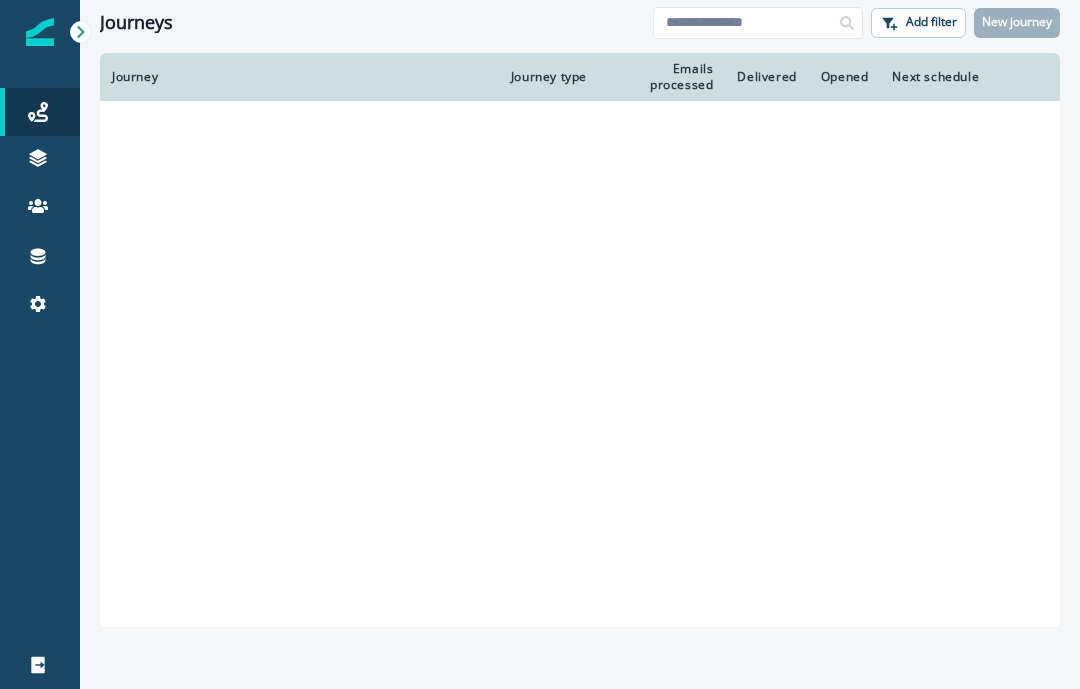 scroll, scrollTop: 0, scrollLeft: 0, axis: both 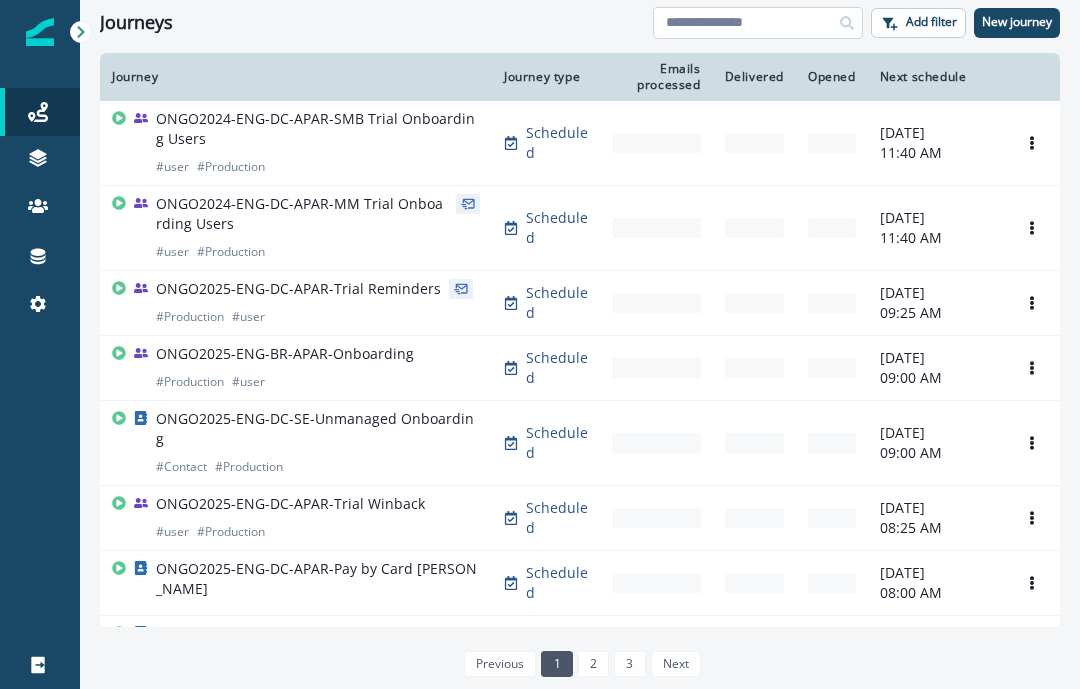 click at bounding box center [758, 23] 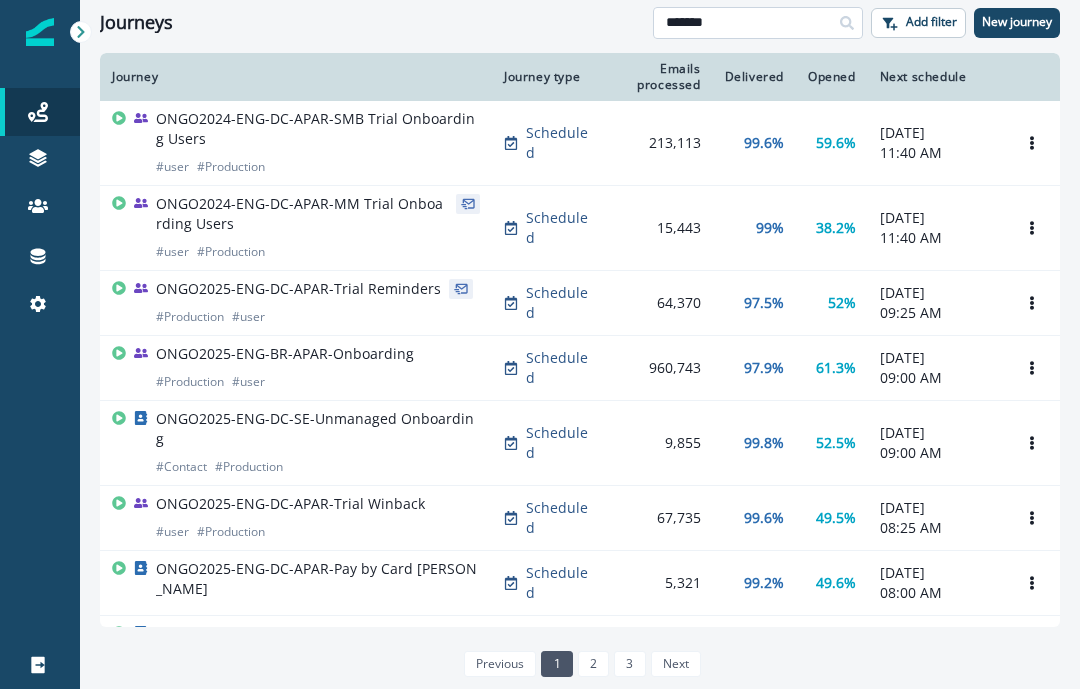type on "*******" 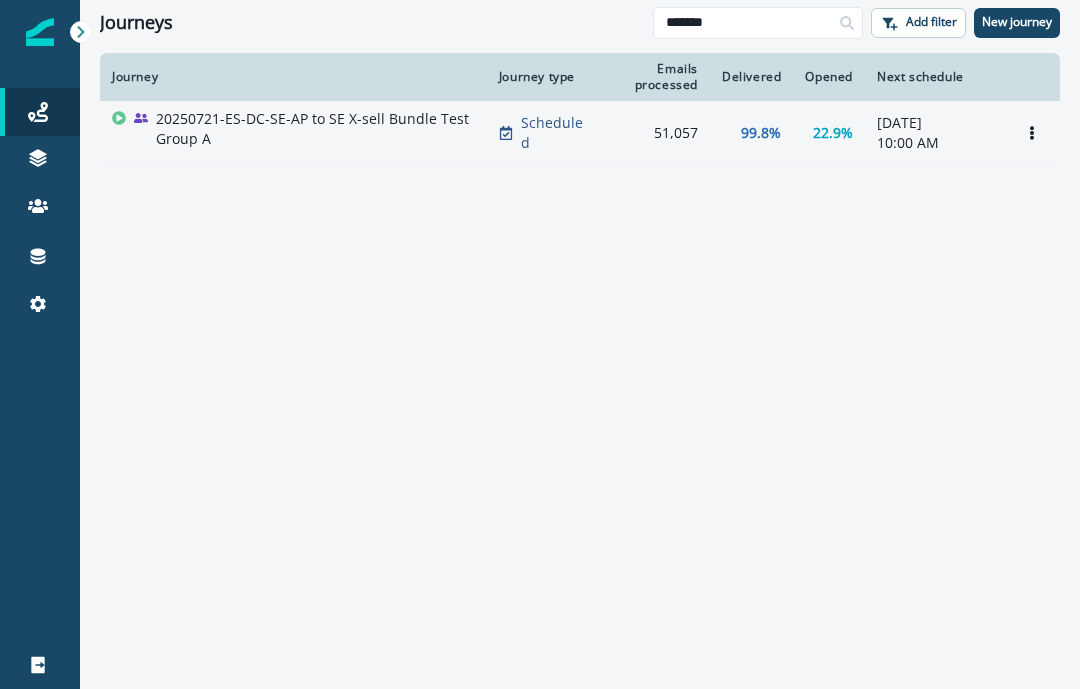 click on "20250721-ES-DC-SE-AP to SE X-sell Bundle Test Group A" at bounding box center [315, 129] 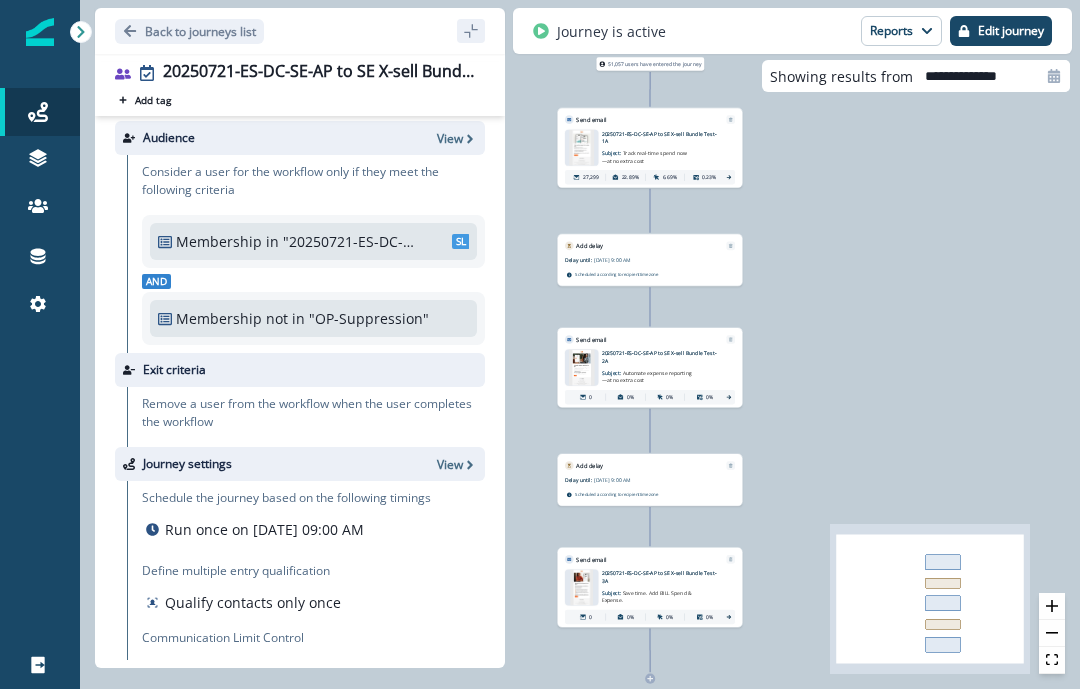 scroll, scrollTop: 1, scrollLeft: 0, axis: vertical 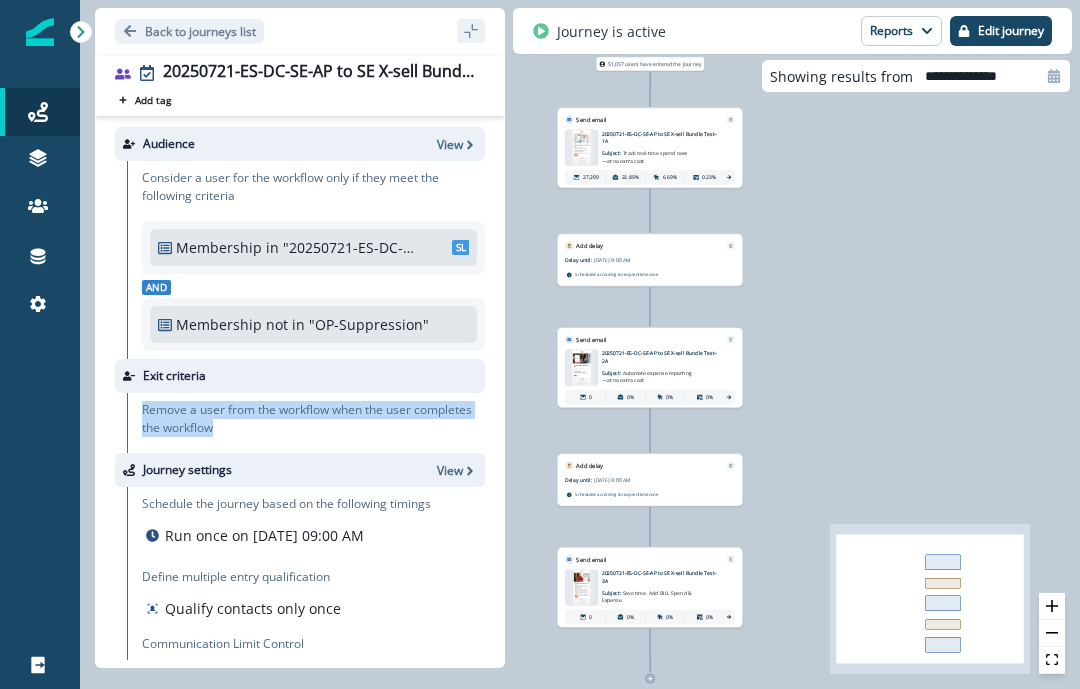 drag, startPoint x: 234, startPoint y: 431, endPoint x: 136, endPoint y: 414, distance: 99.46356 